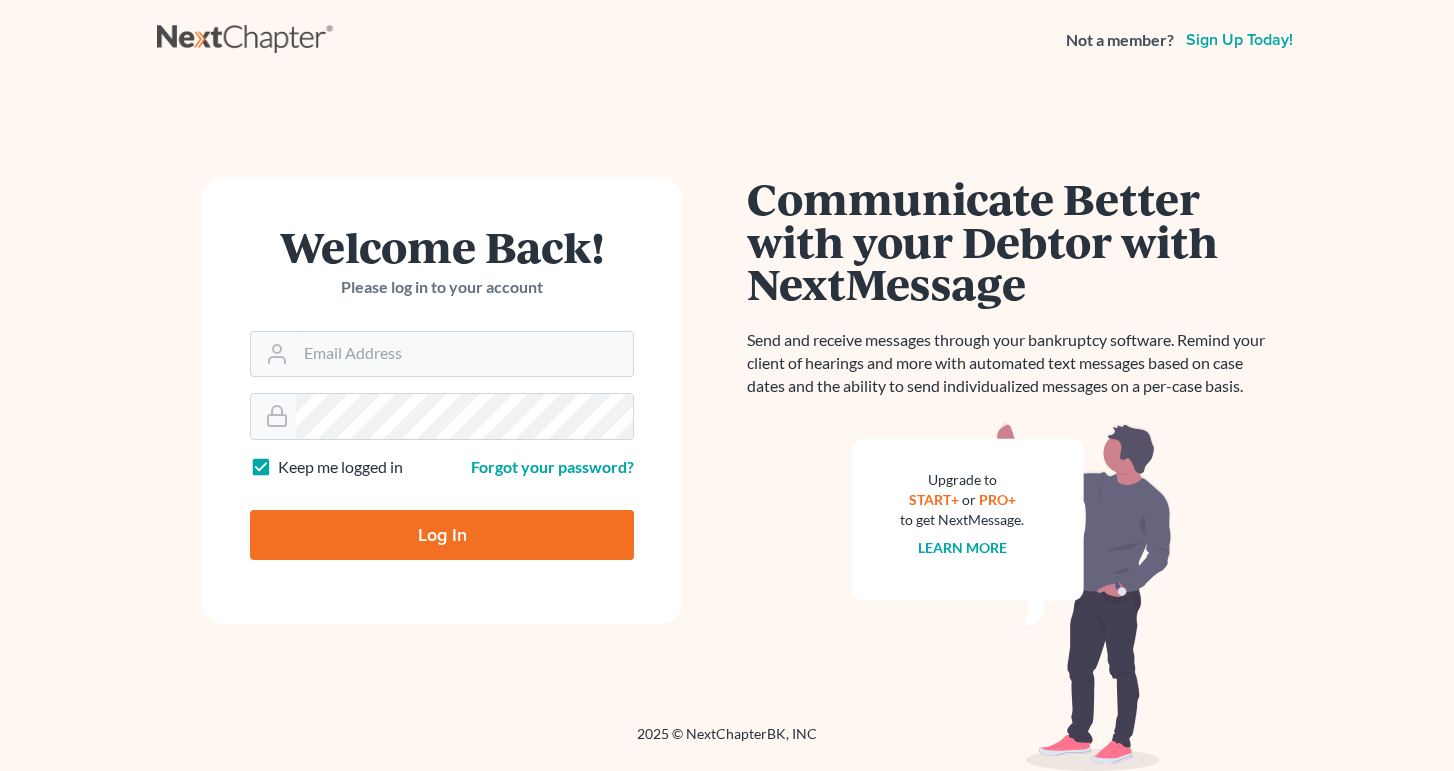 scroll, scrollTop: 0, scrollLeft: 0, axis: both 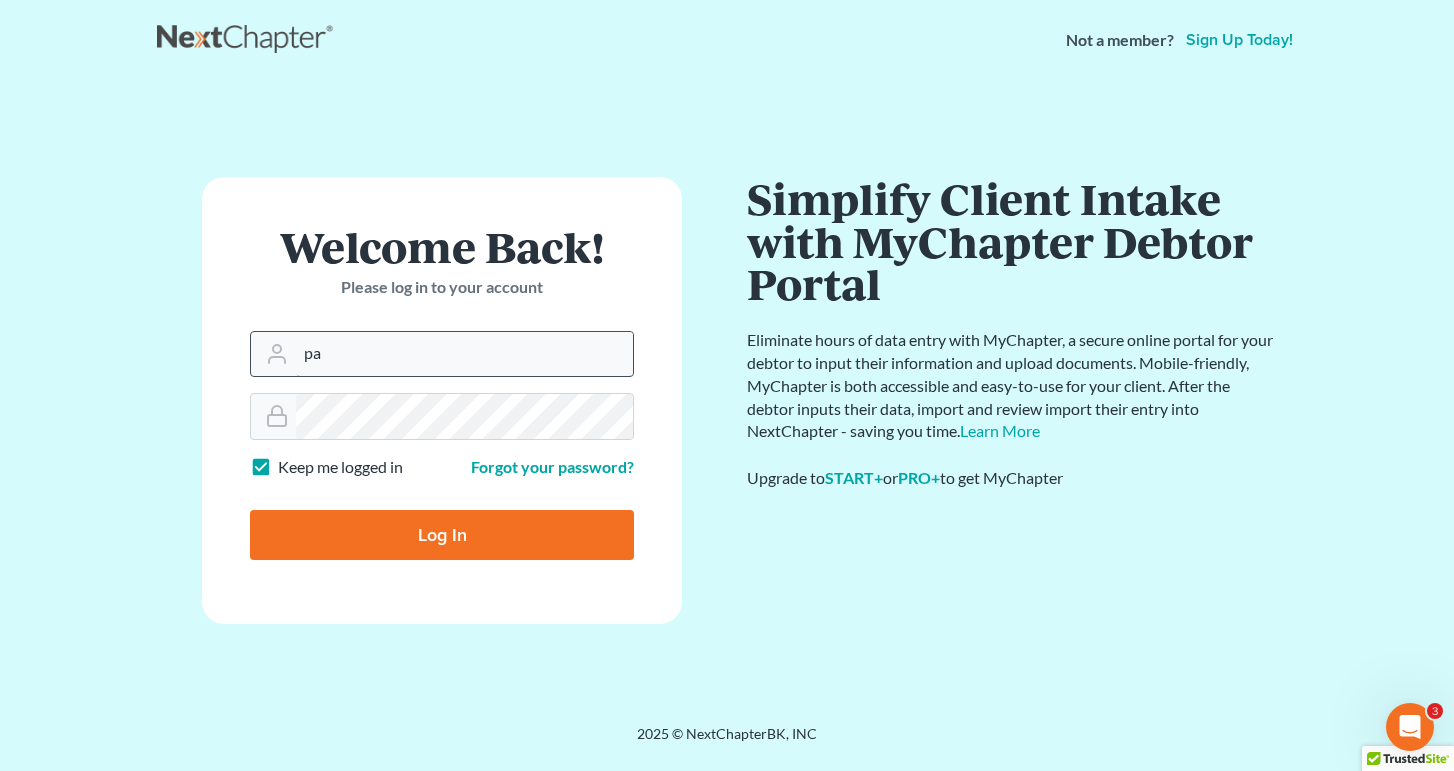 type on "p" 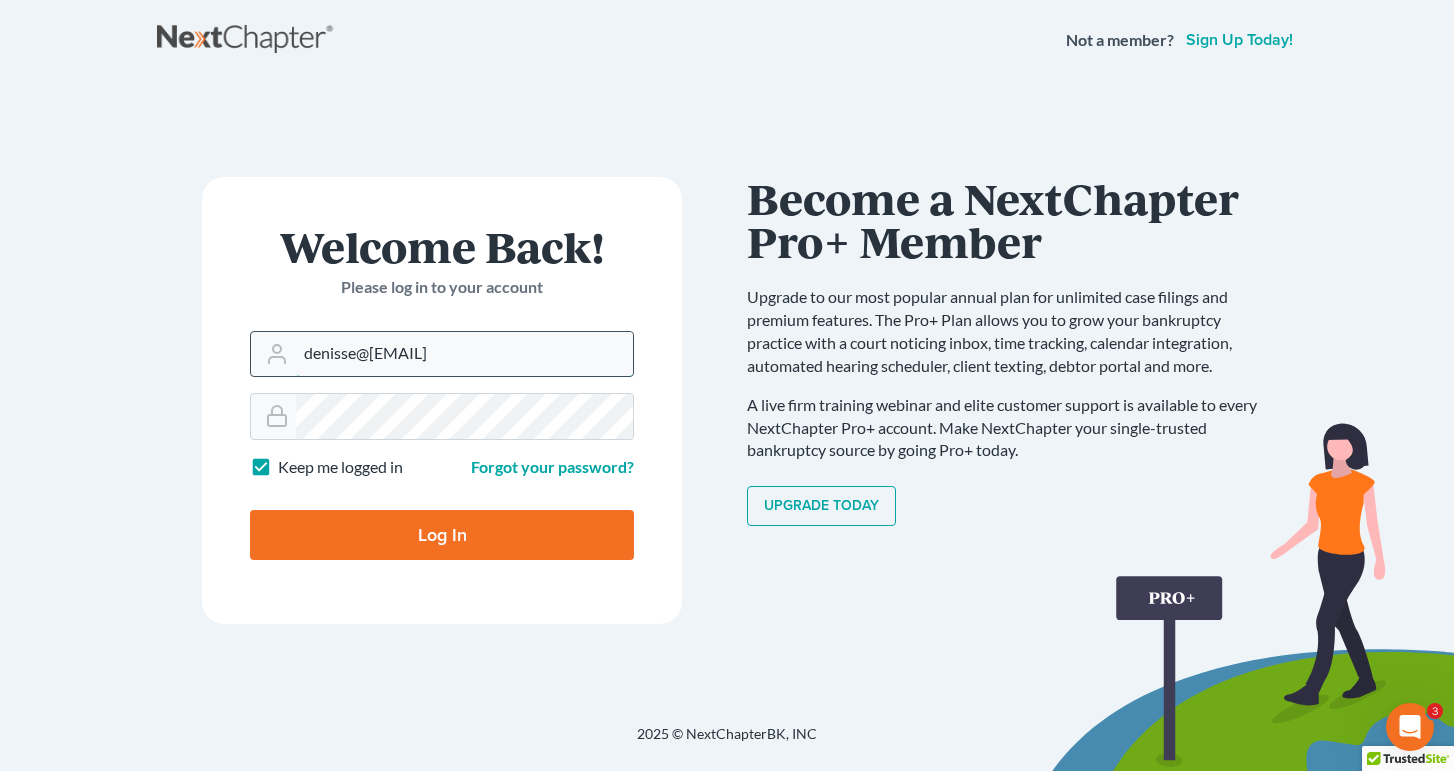 type on "denisse@[EMAIL]" 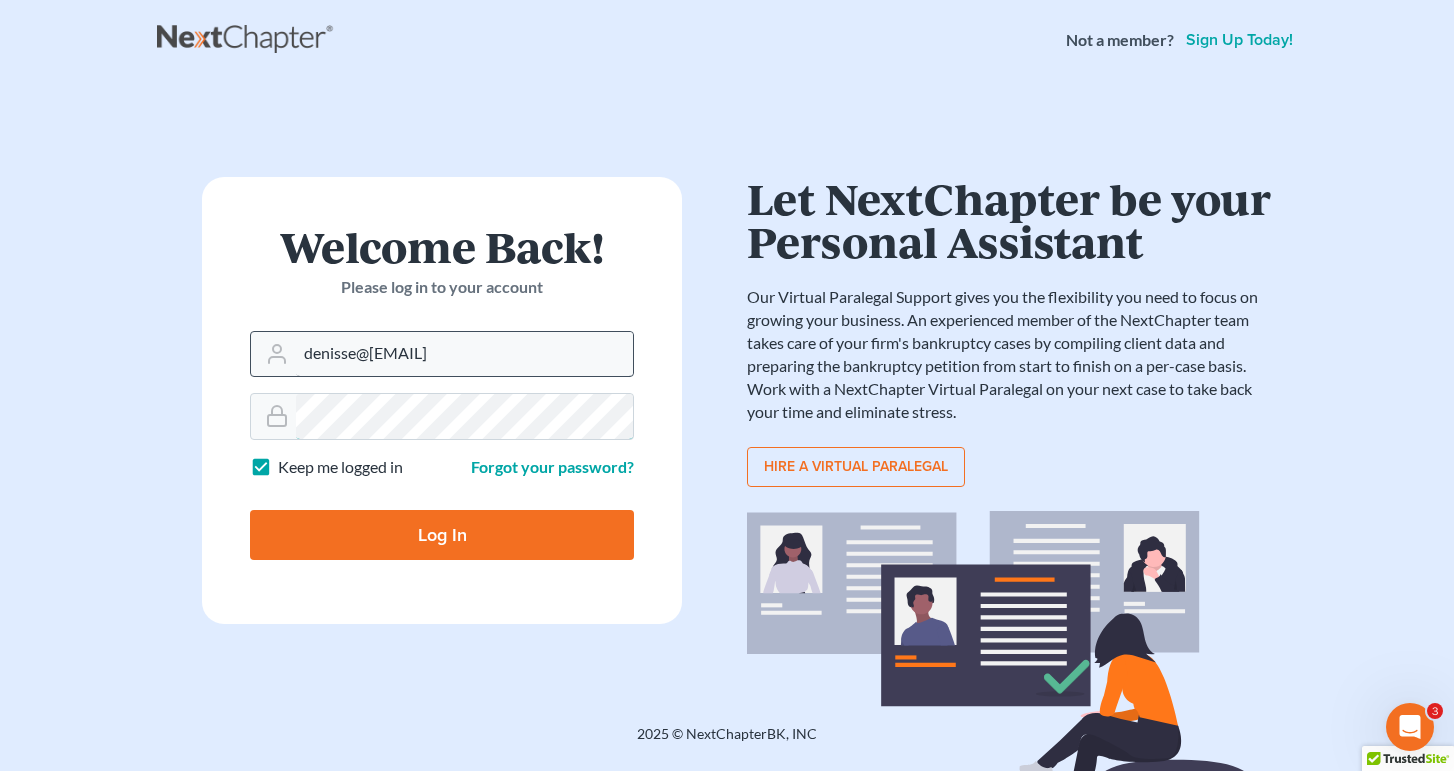 click on "Log In" at bounding box center (442, 535) 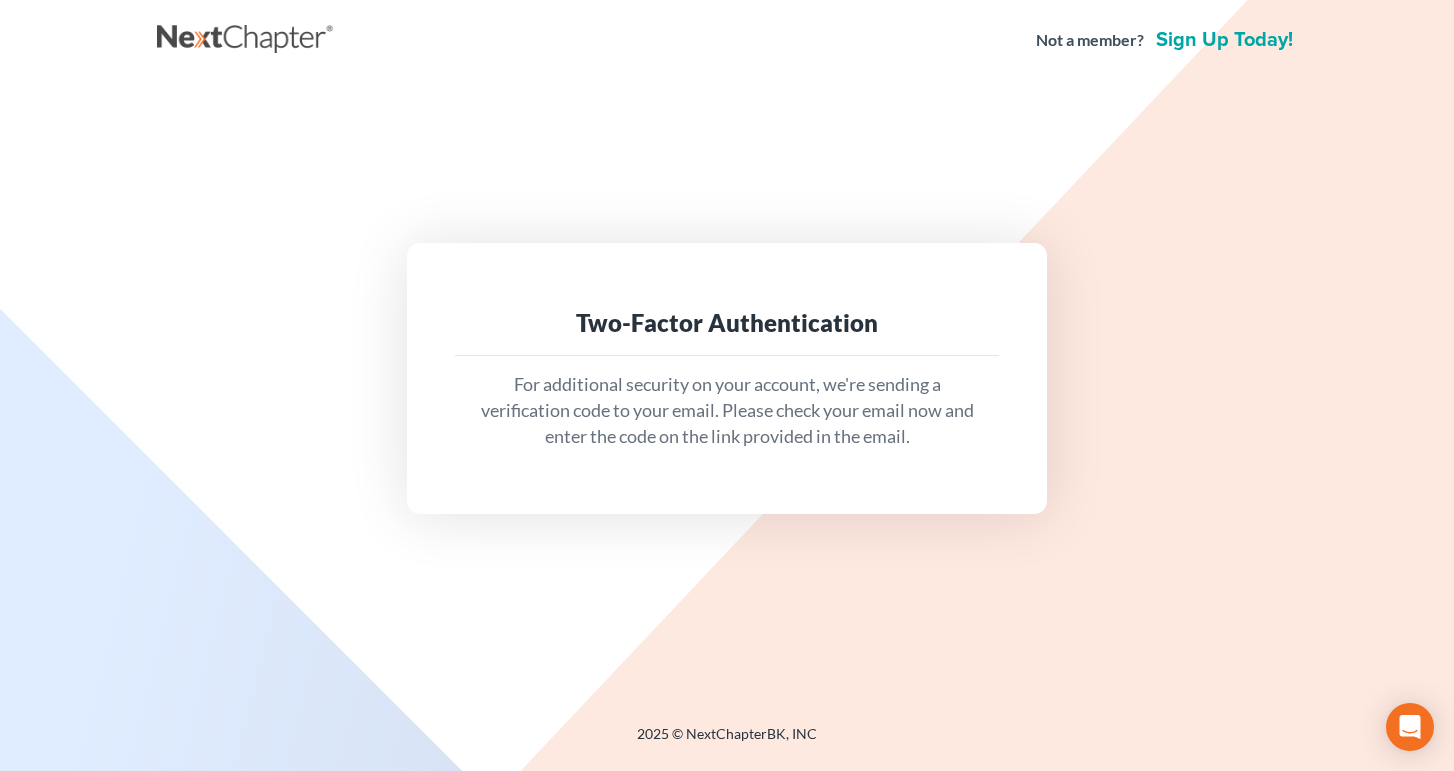scroll, scrollTop: 0, scrollLeft: 0, axis: both 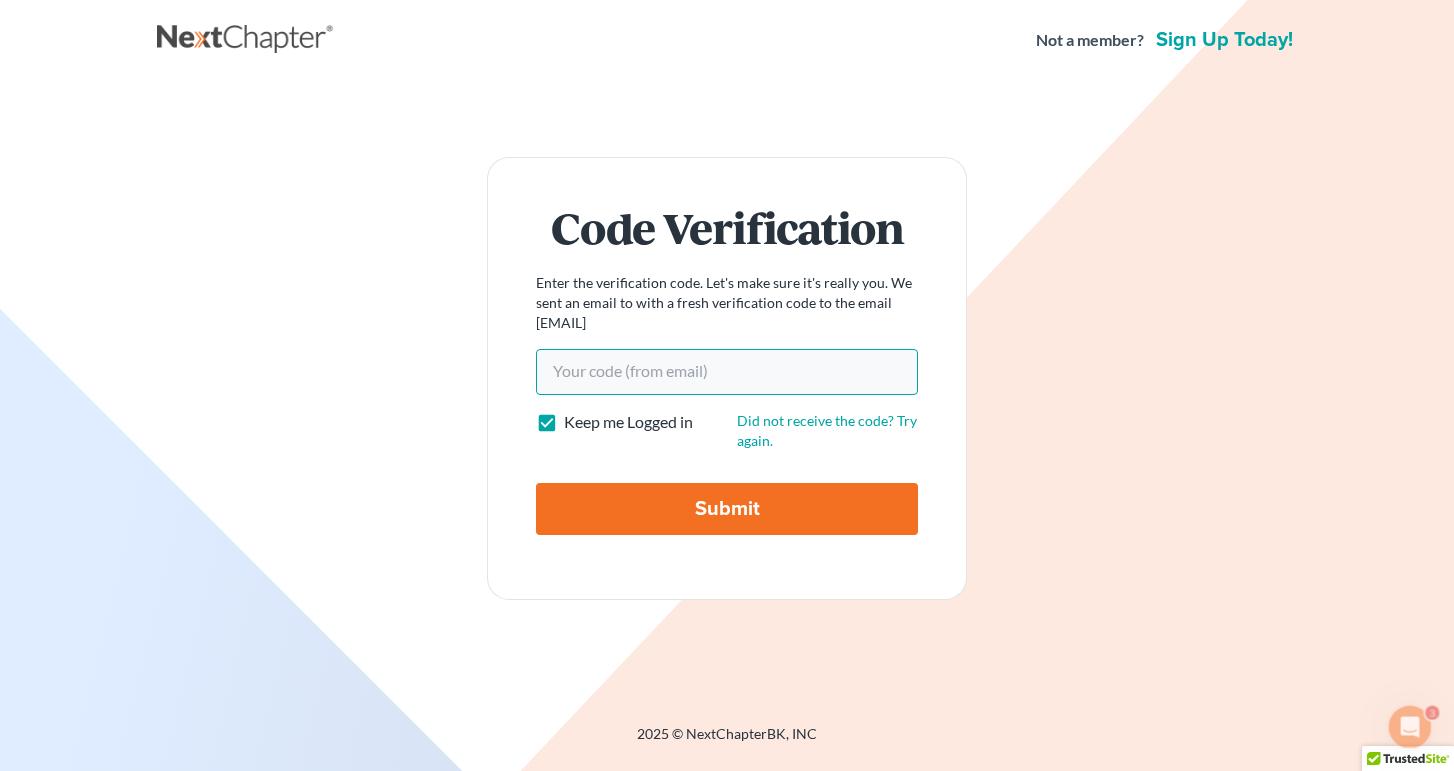 paste on "78b484" 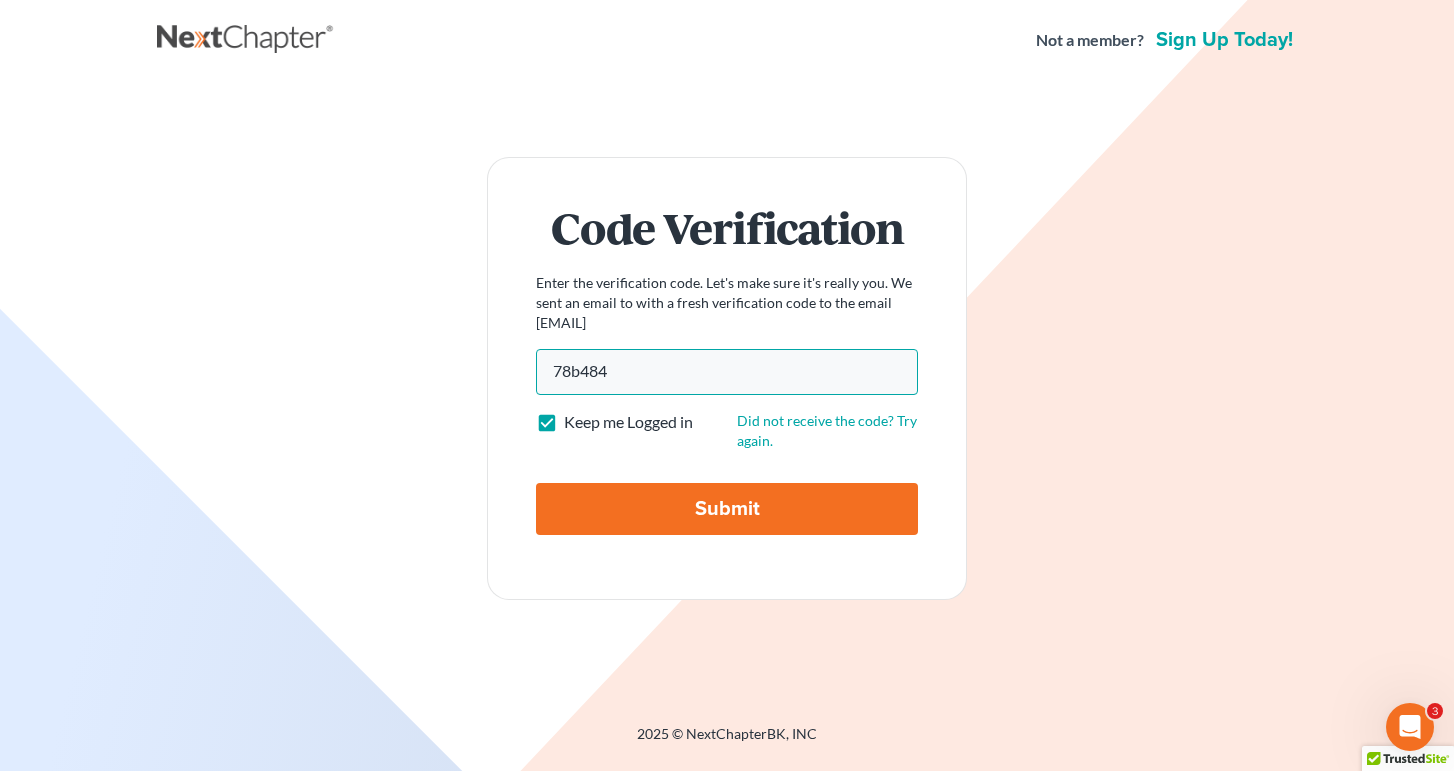 type on "78b484" 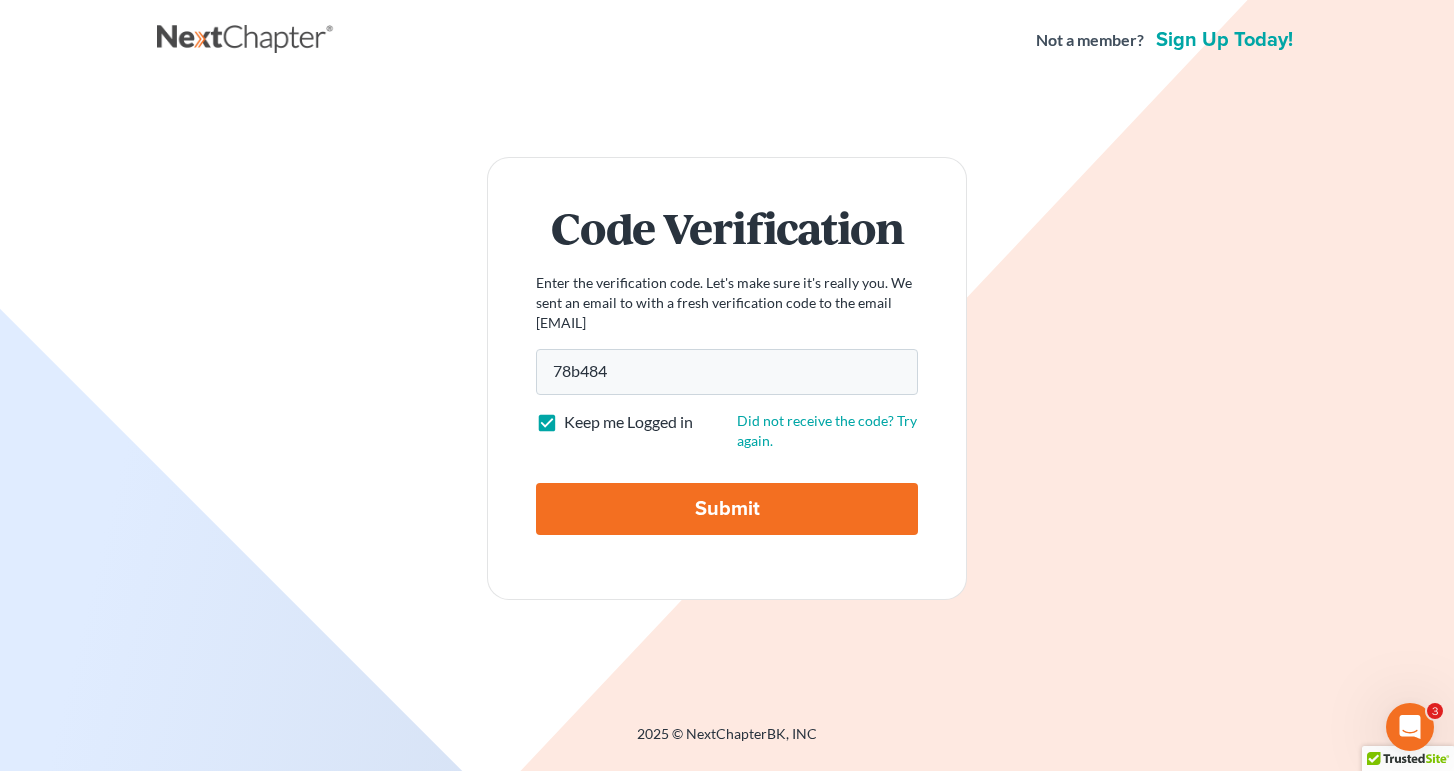 click on "Submit" at bounding box center (727, 509) 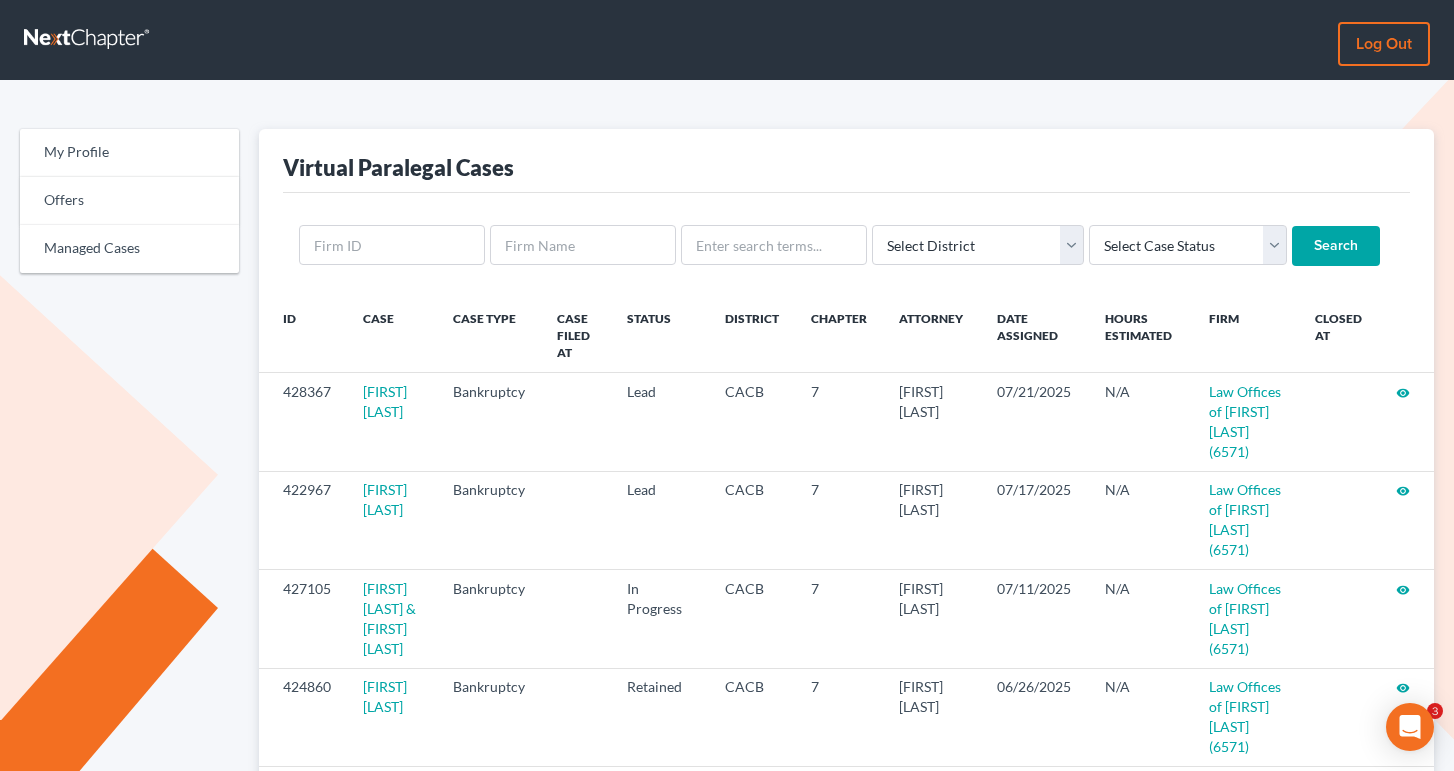 scroll, scrollTop: 0, scrollLeft: 0, axis: both 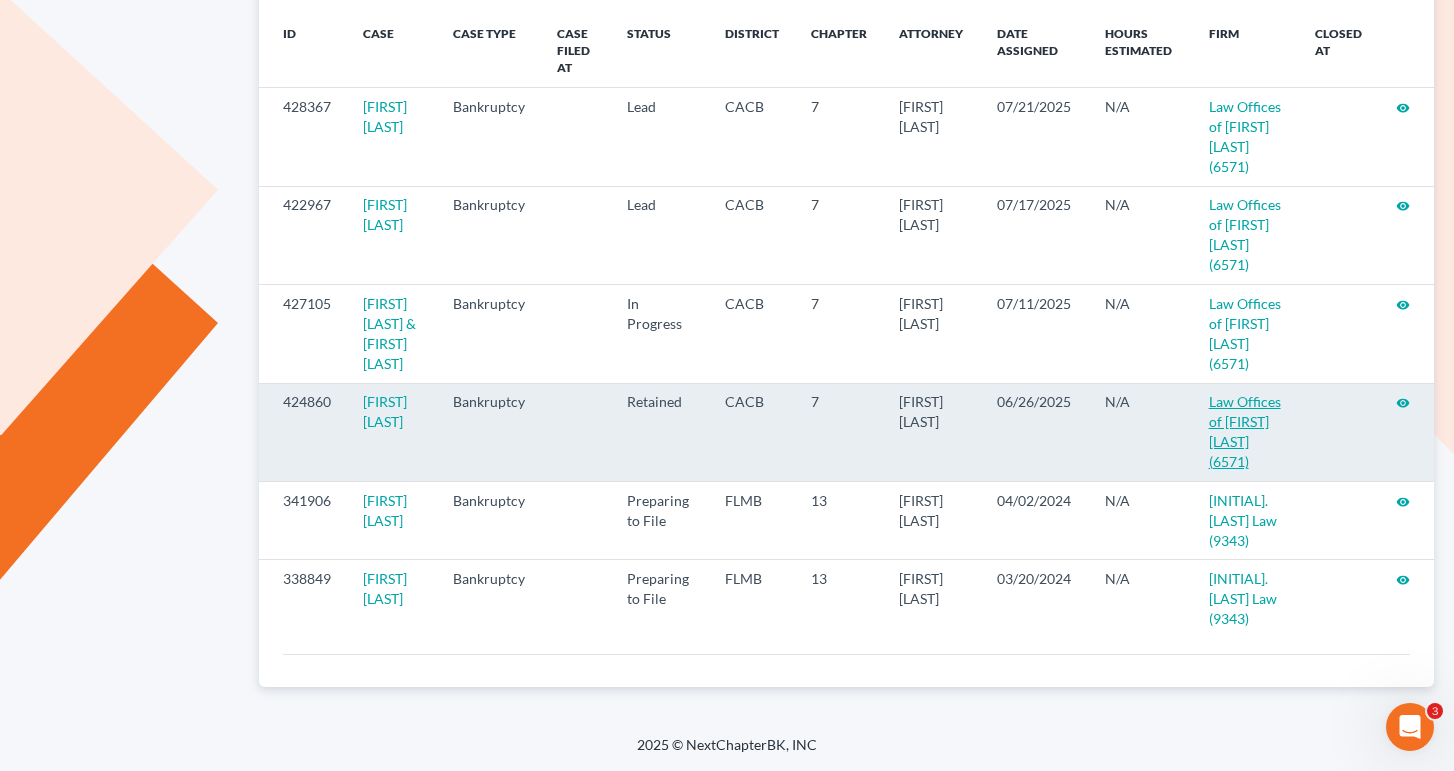 click on "Law Offices of Steven Ibarra (6571)" at bounding box center (1245, 431) 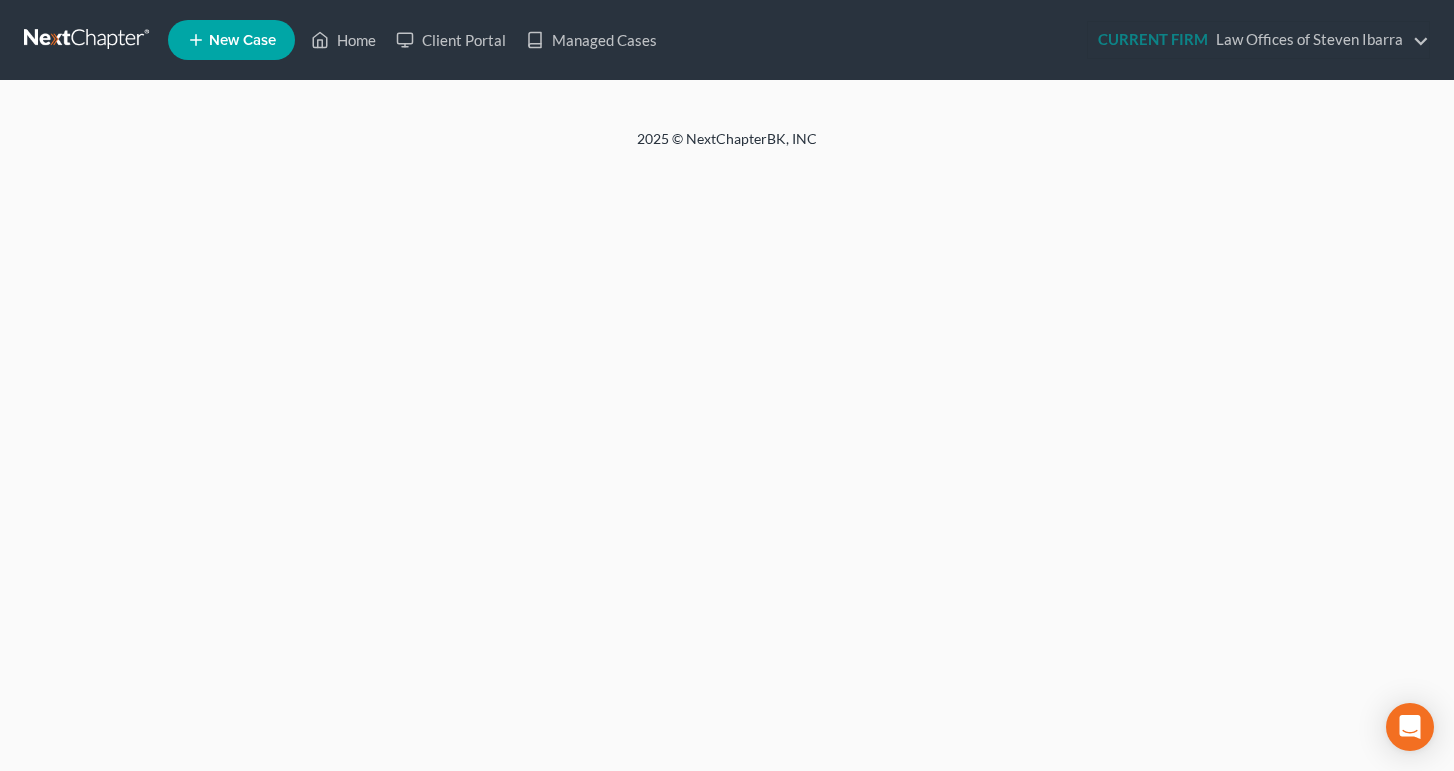 scroll, scrollTop: 0, scrollLeft: 0, axis: both 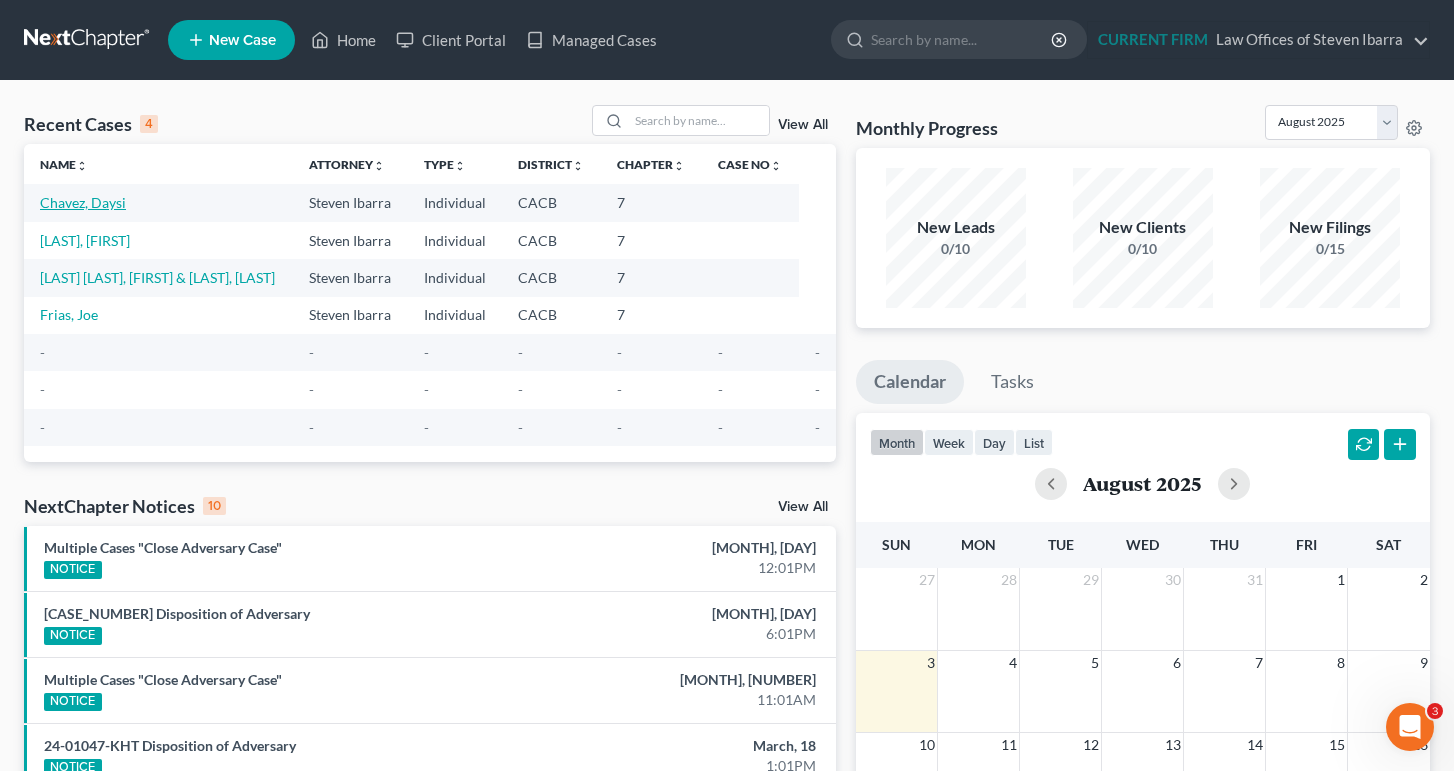 click on "Chavez, Daysi" at bounding box center [83, 202] 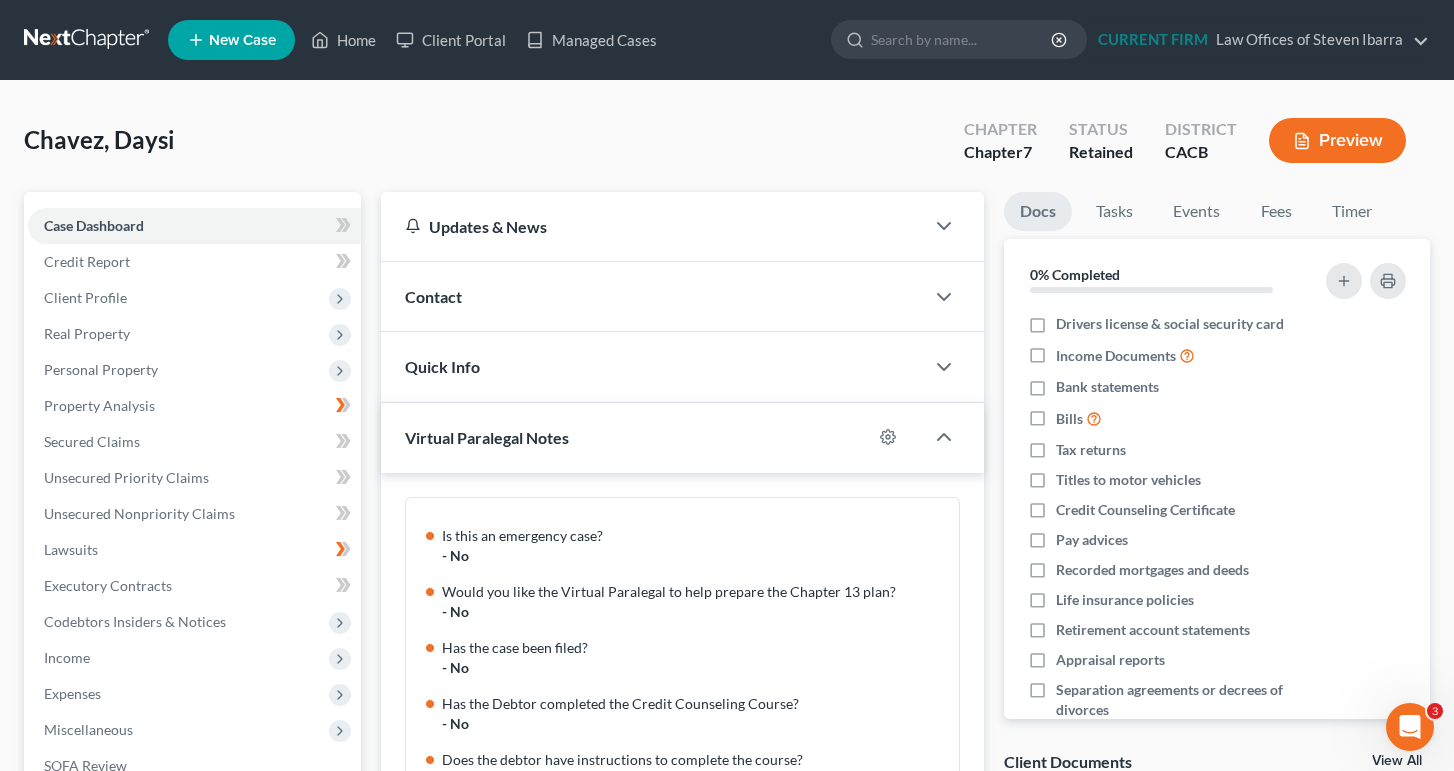 scroll, scrollTop: 530, scrollLeft: 0, axis: vertical 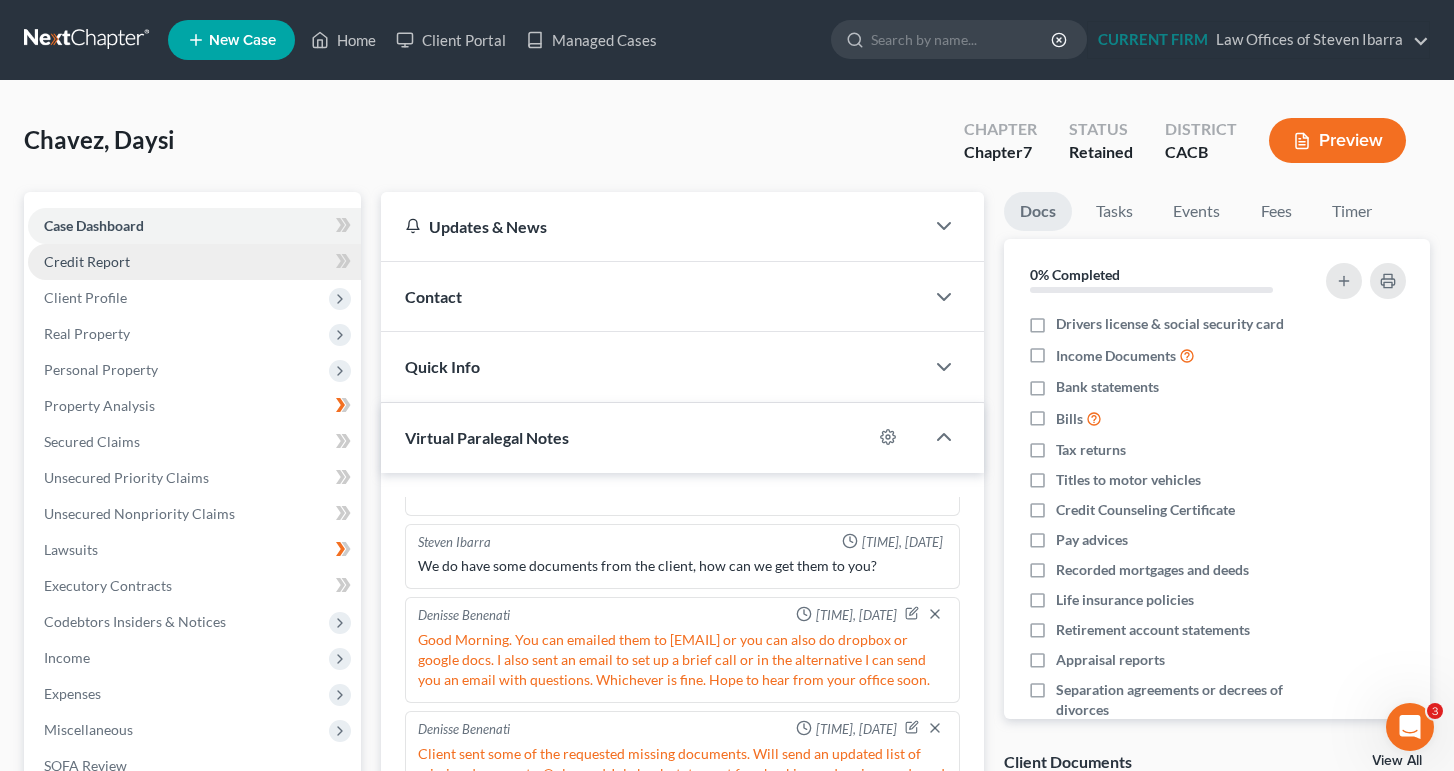 click on "Credit Report" at bounding box center (194, 262) 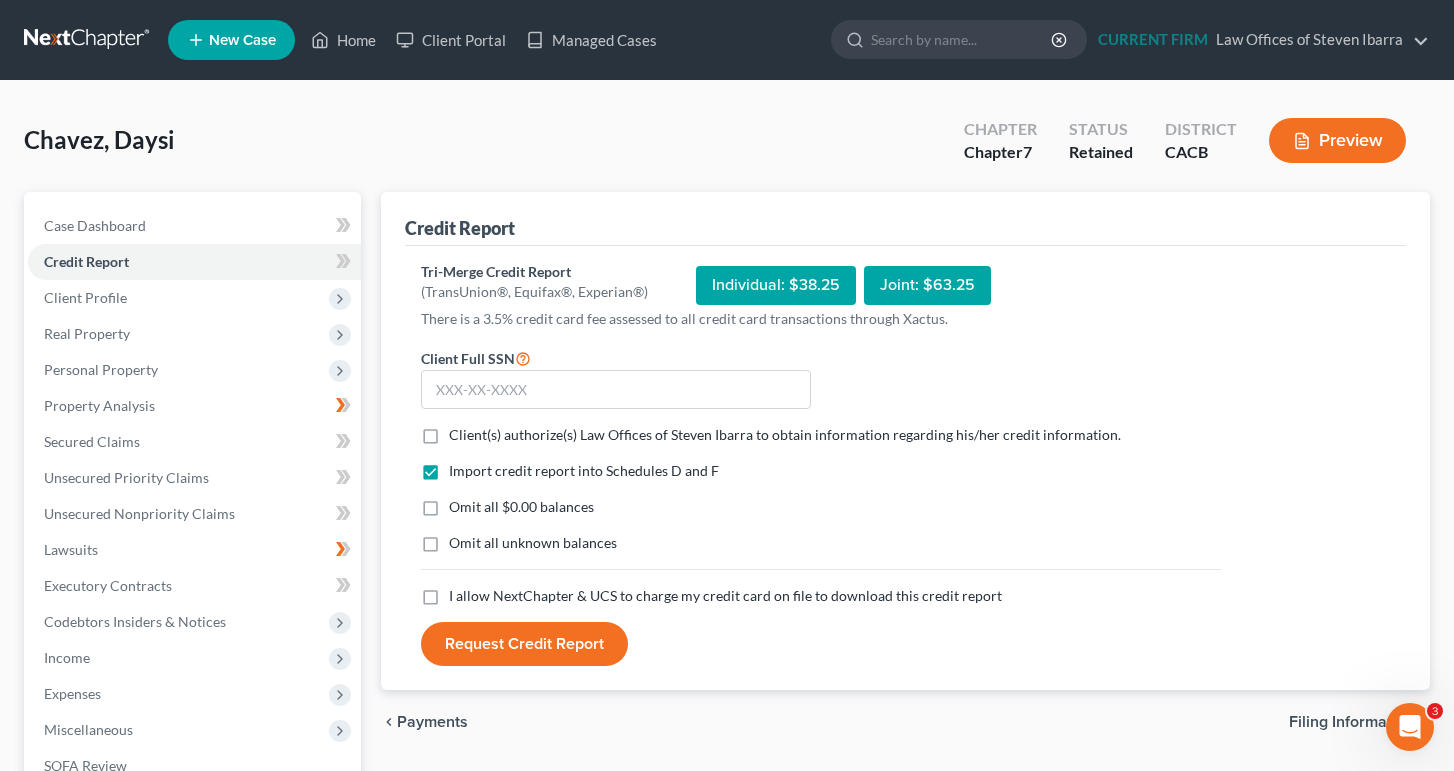 click on "Tri-Merge Credit Report (TransUnion®, Equifax®, Experian®) Individual: $38.25 Joint: $63.25 There is a 3.5% credit card fee assessed to all credit card transactions through Xactus.
Client Full [SSN]
*
Client(s) authorize(s) Law Offices of Steven Ibarra to obtain information regarding his/her credit information.
*
Import credit report into Schedules D and F Omit all $0.00 balances Omit all unknown balances
I allow NextChapter & UCS to charge my credit card on file to download this credit report
*
Request Credit Report" at bounding box center (906, 464) 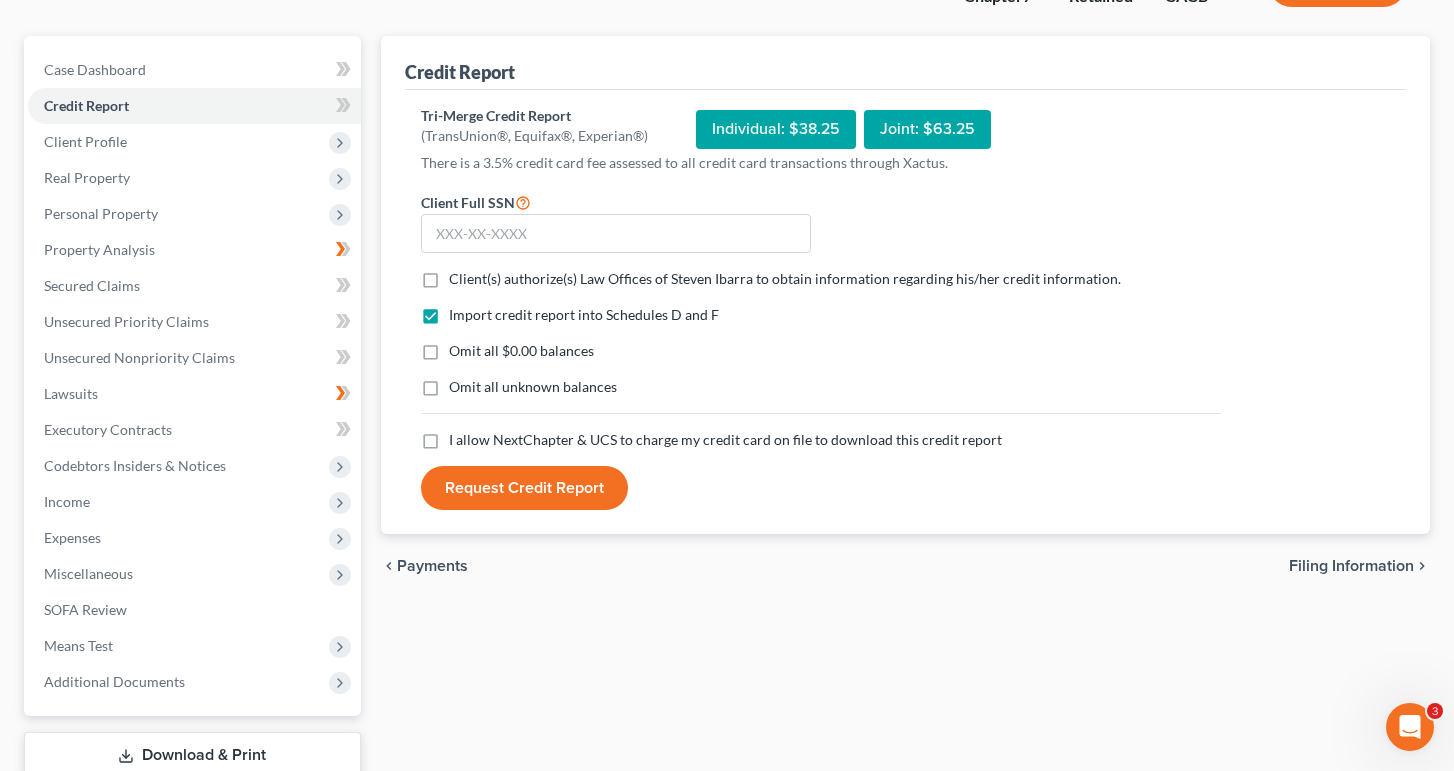 scroll, scrollTop: 160, scrollLeft: 0, axis: vertical 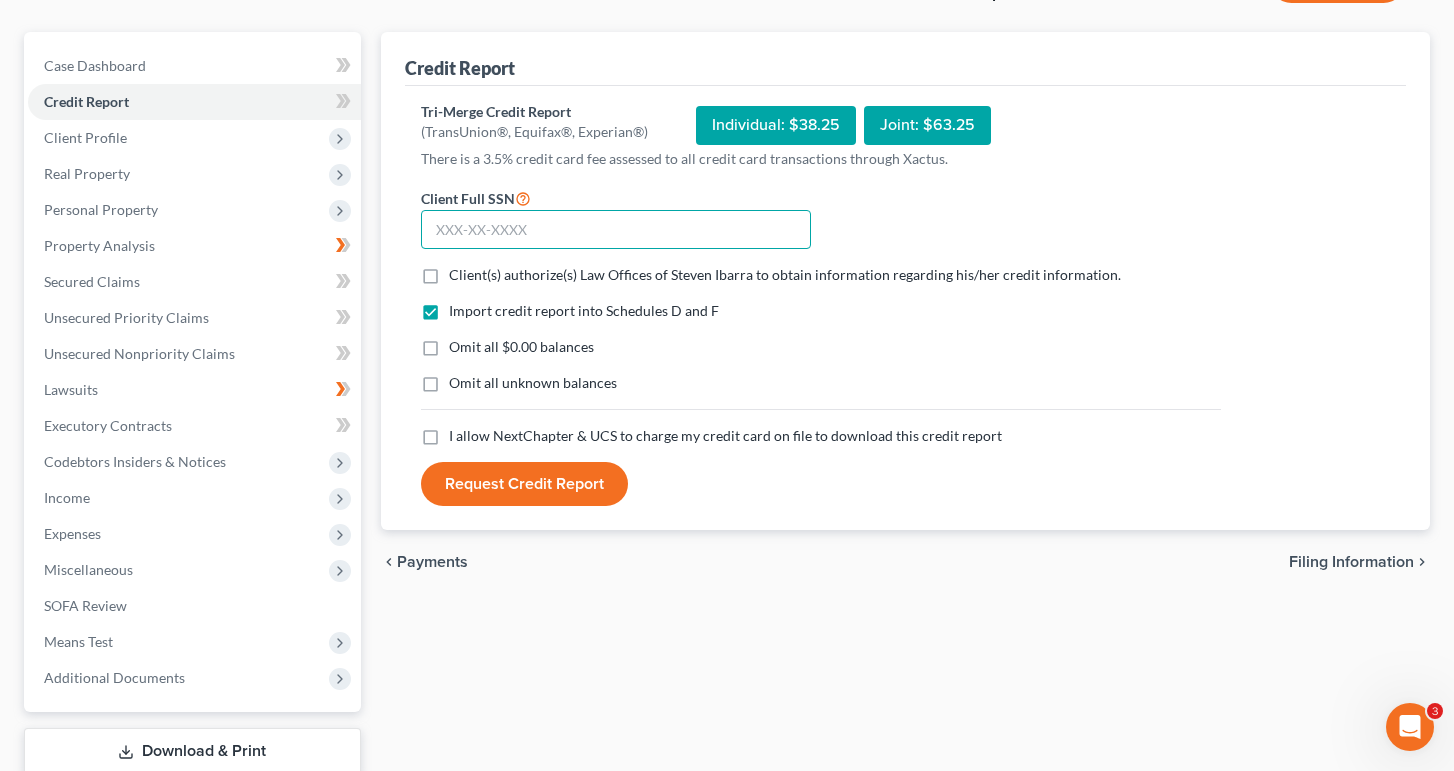 click at bounding box center (616, 230) 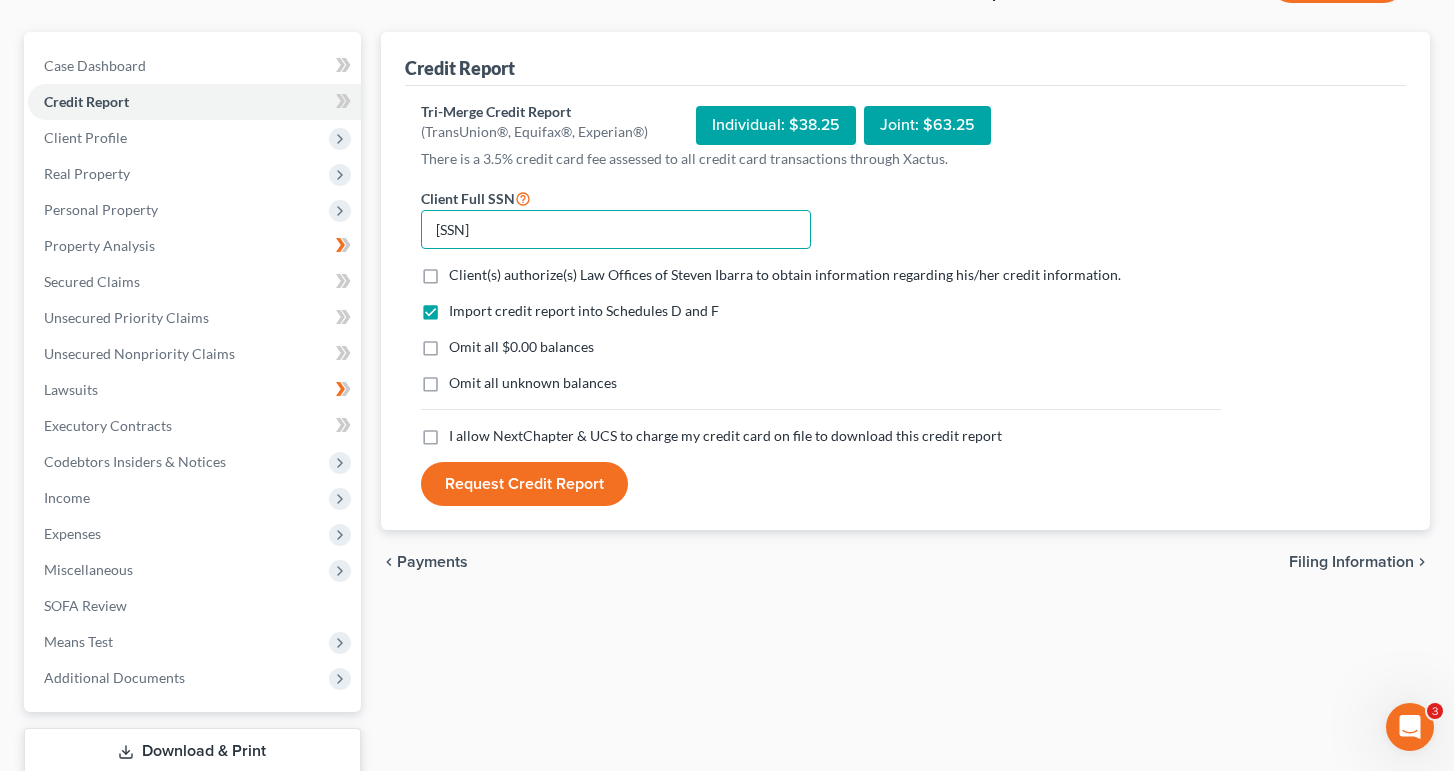 type on "[SSN]" 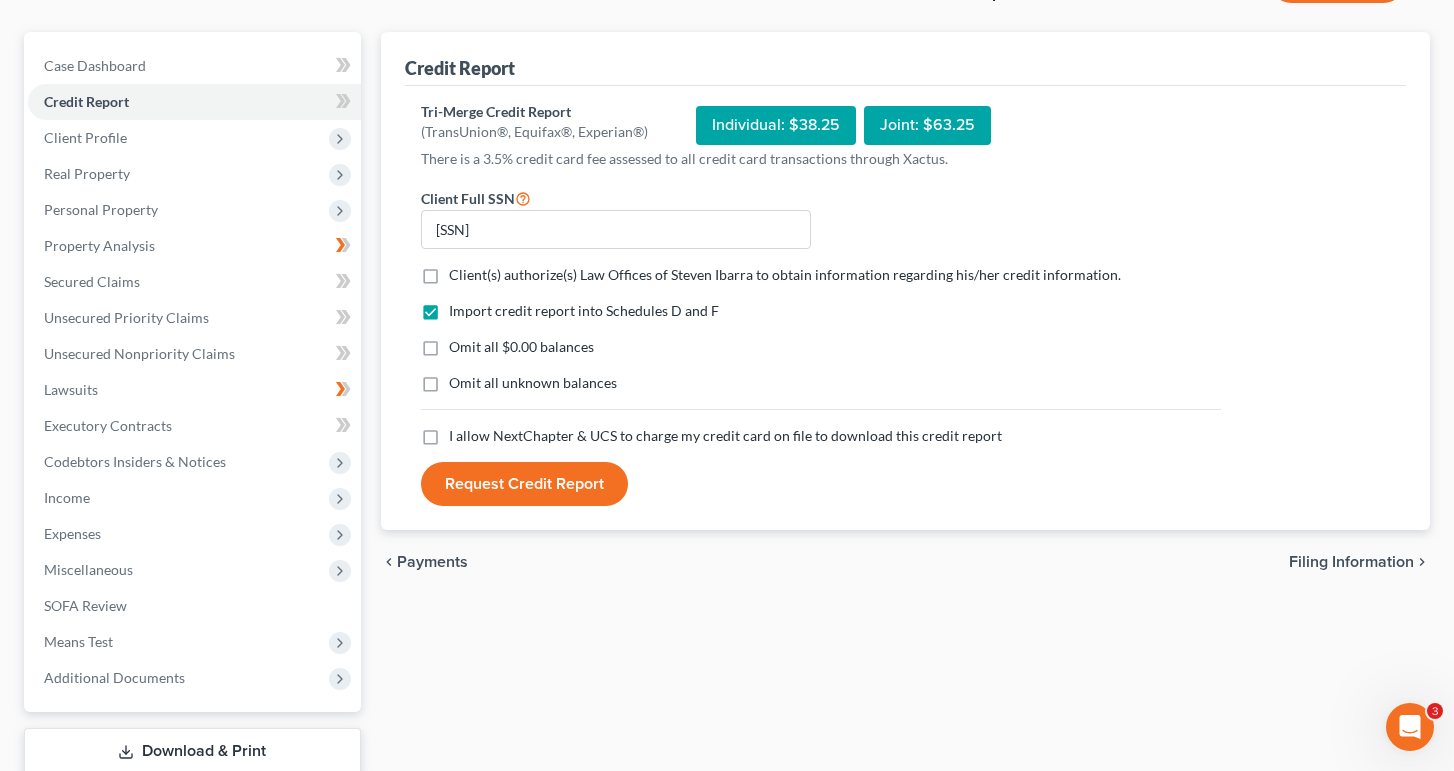 click on "Client(s) authorize(s) Law Offices of [NAME] to obtain information regarding his/her credit information.
*" at bounding box center (785, 275) 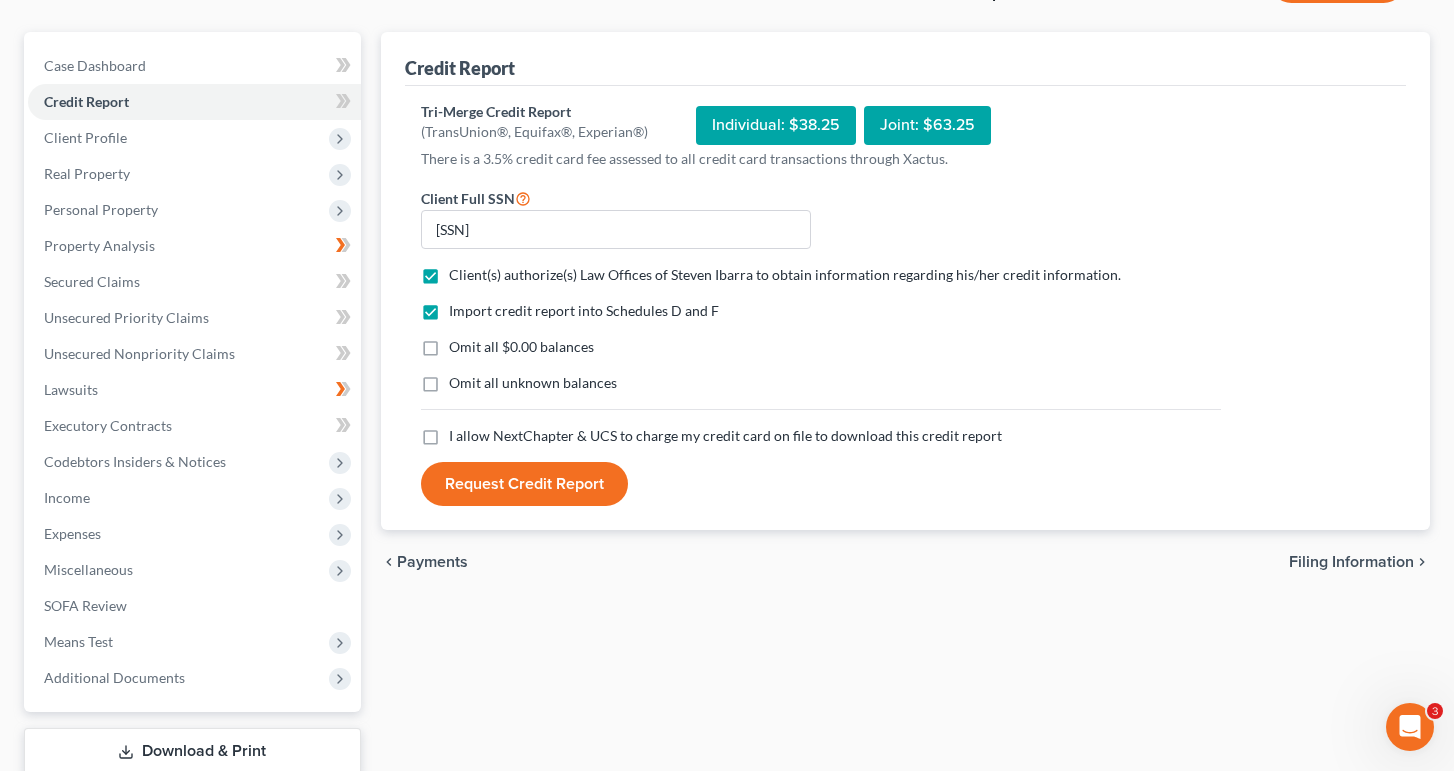 click on "I allow NextChapter & UCS to charge my credit card on file to download this credit report
*" at bounding box center [725, 436] 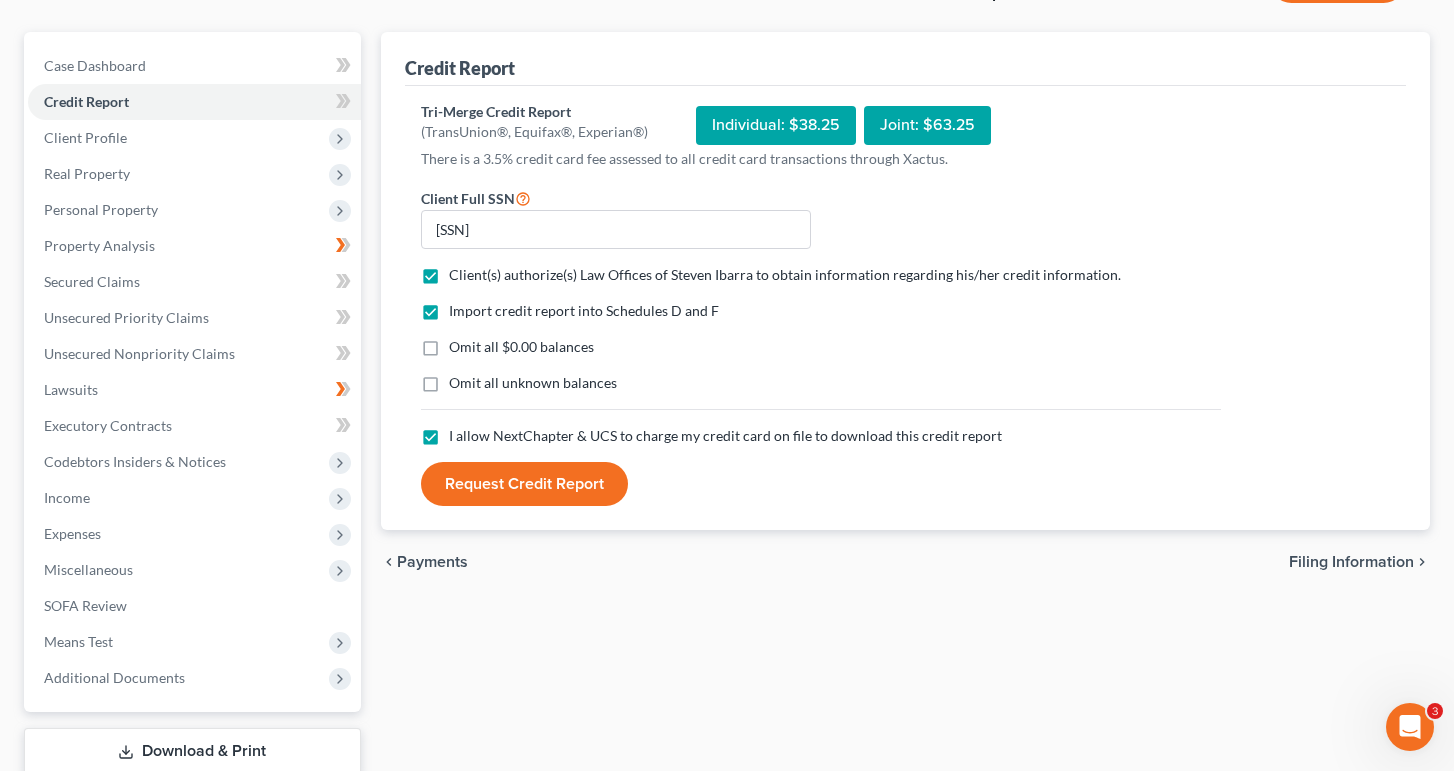 click on "Request Credit Report" at bounding box center [524, 484] 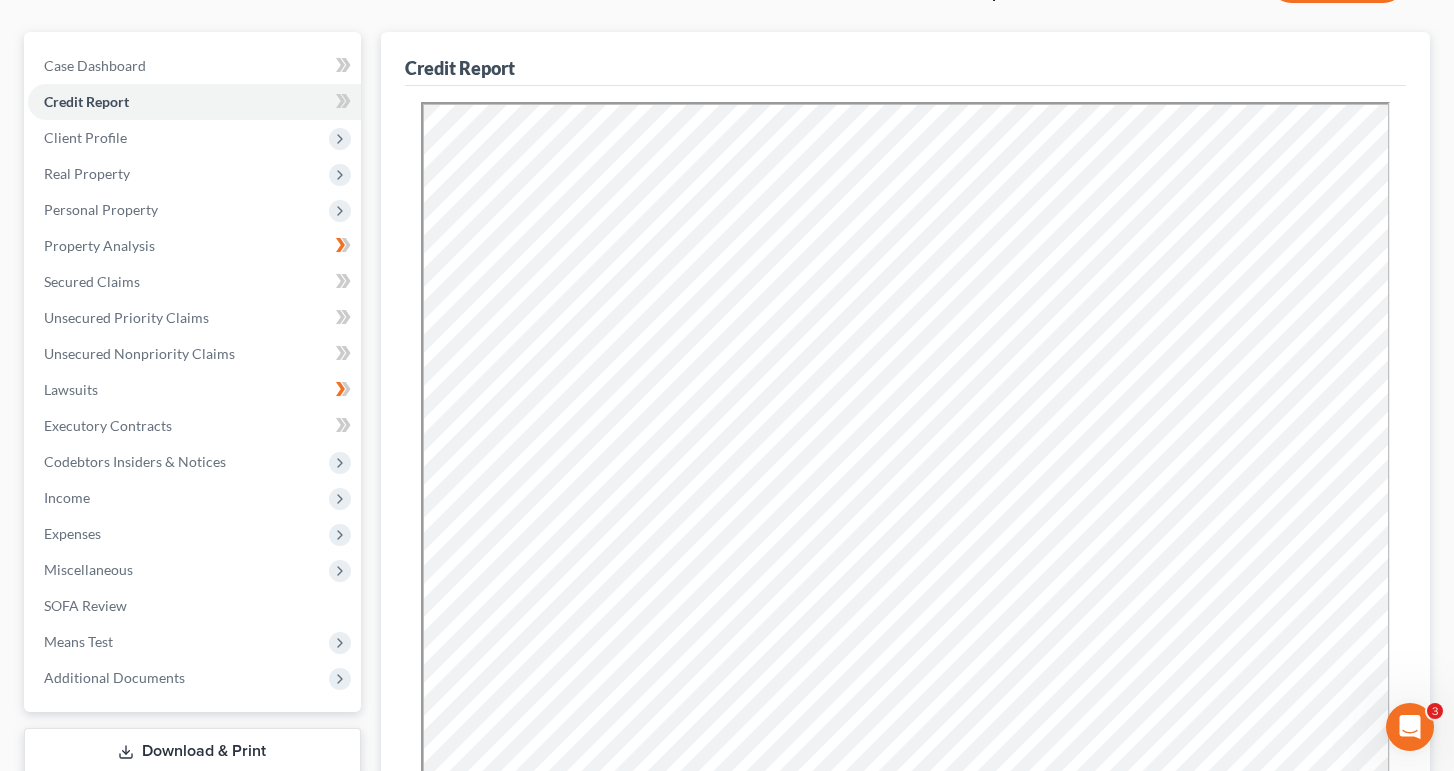 scroll, scrollTop: 0, scrollLeft: 0, axis: both 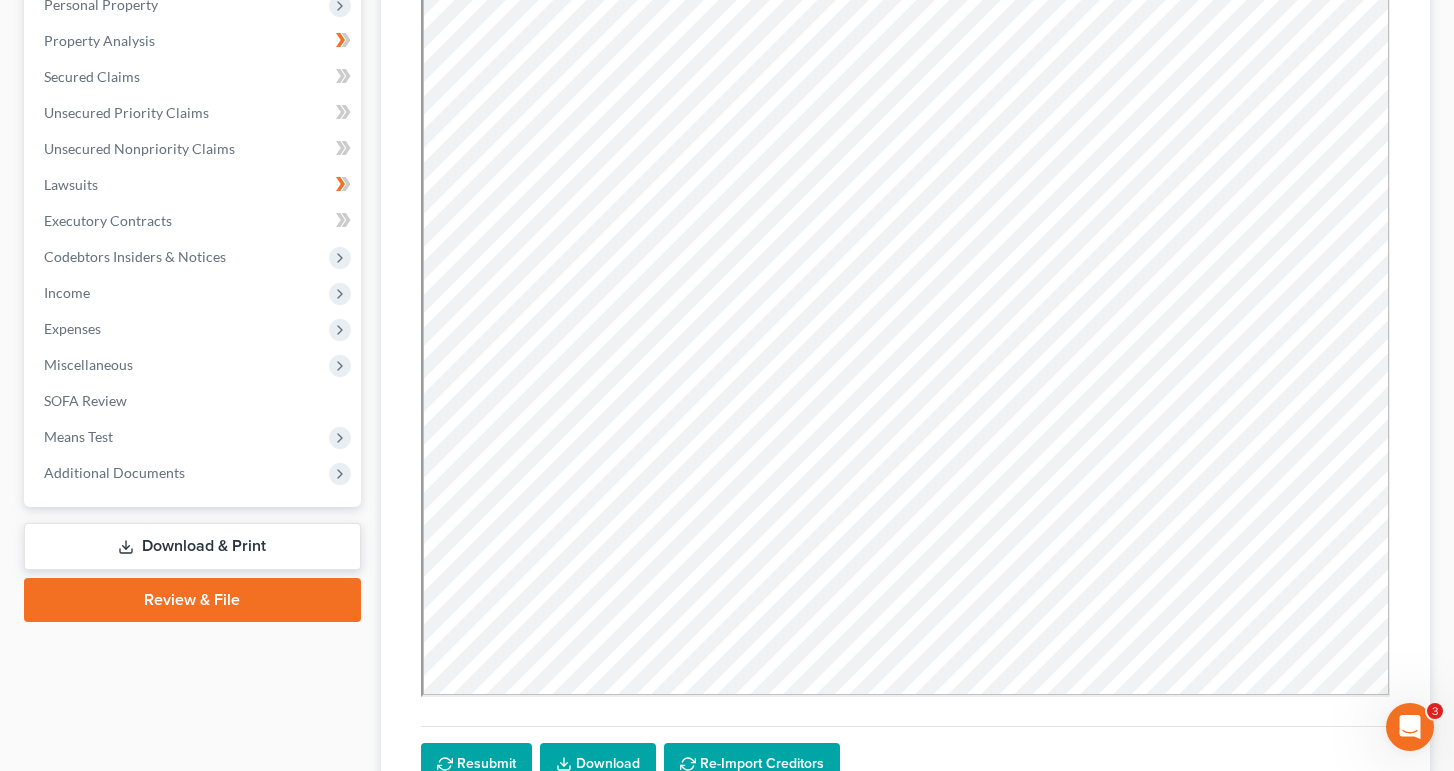 click on "Download" at bounding box center (598, 764) 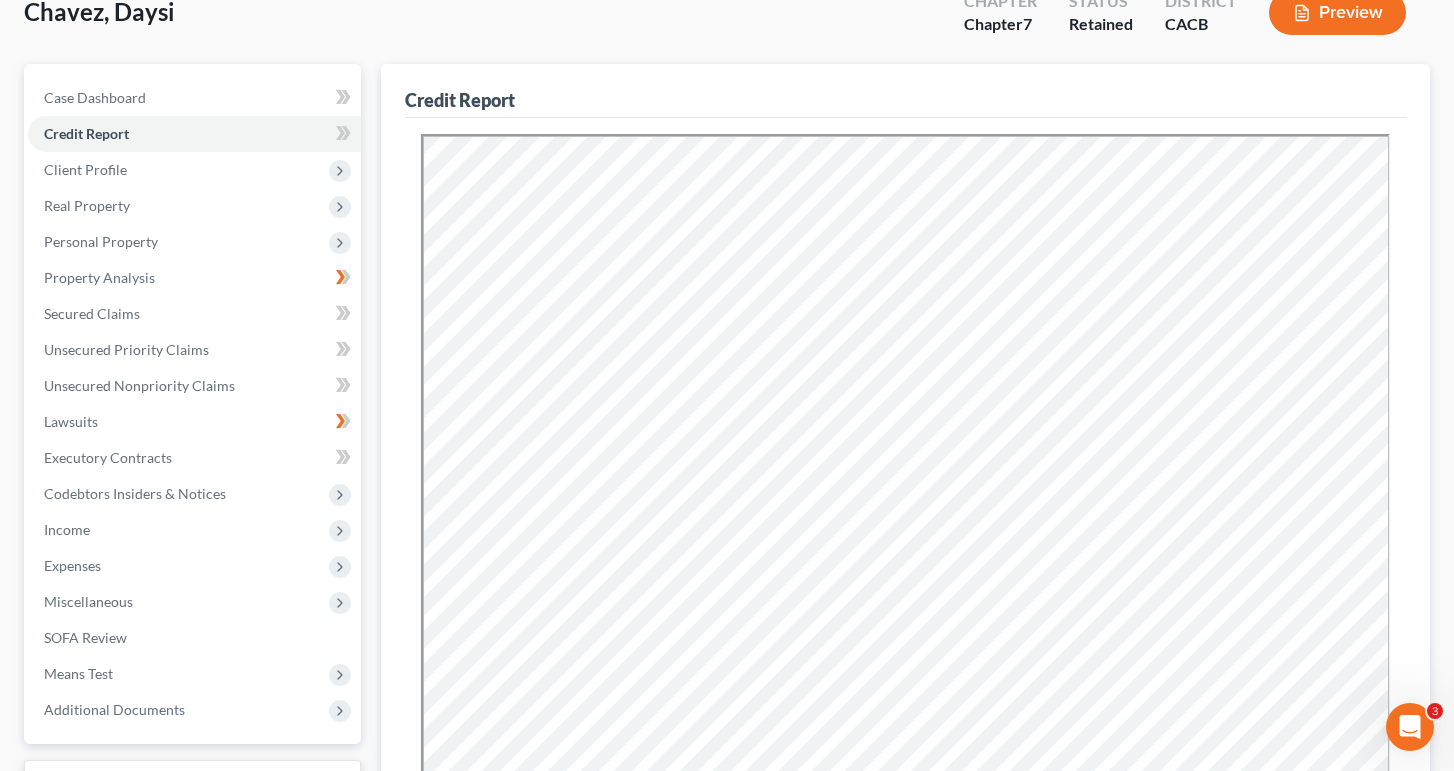 scroll, scrollTop: 114, scrollLeft: 0, axis: vertical 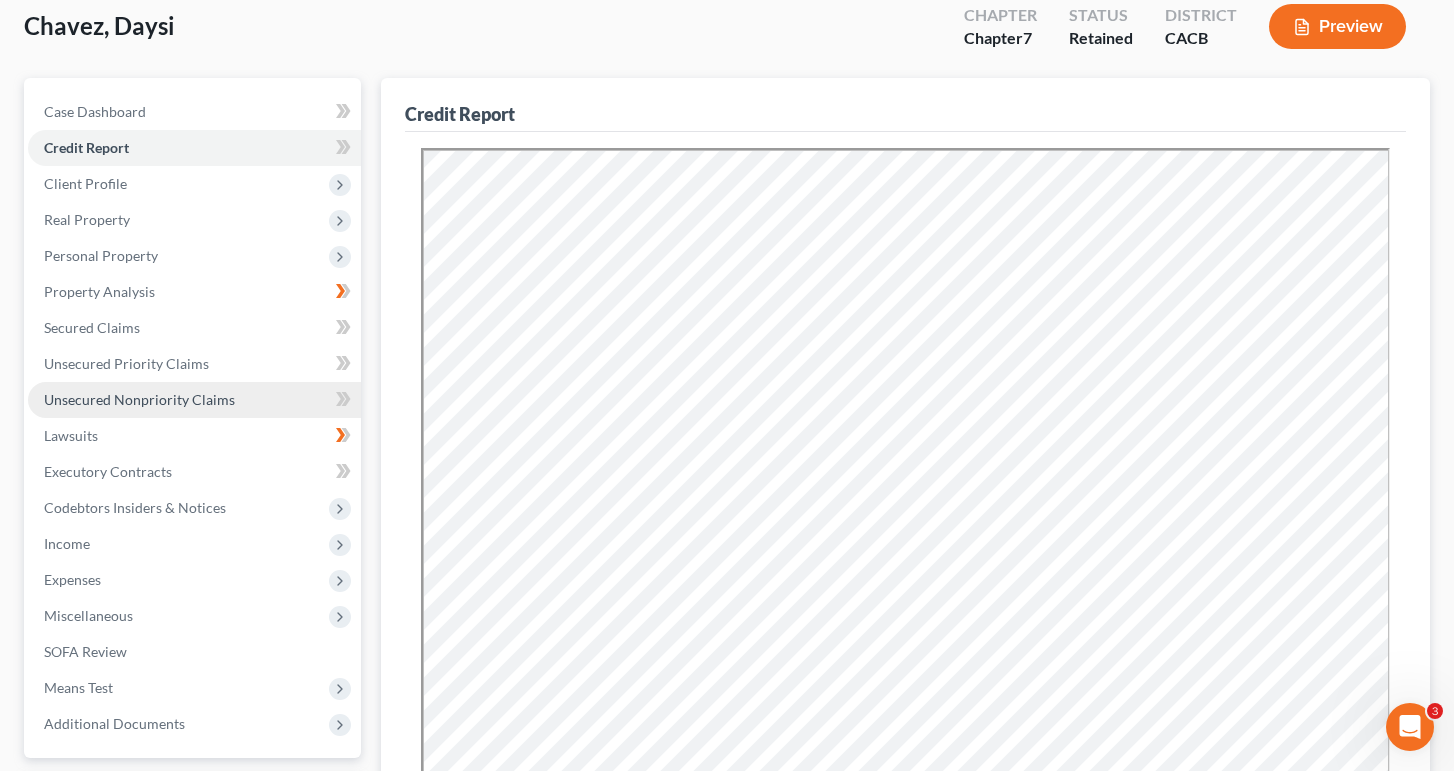 click on "Unsecured Nonpriority Claims" at bounding box center [139, 399] 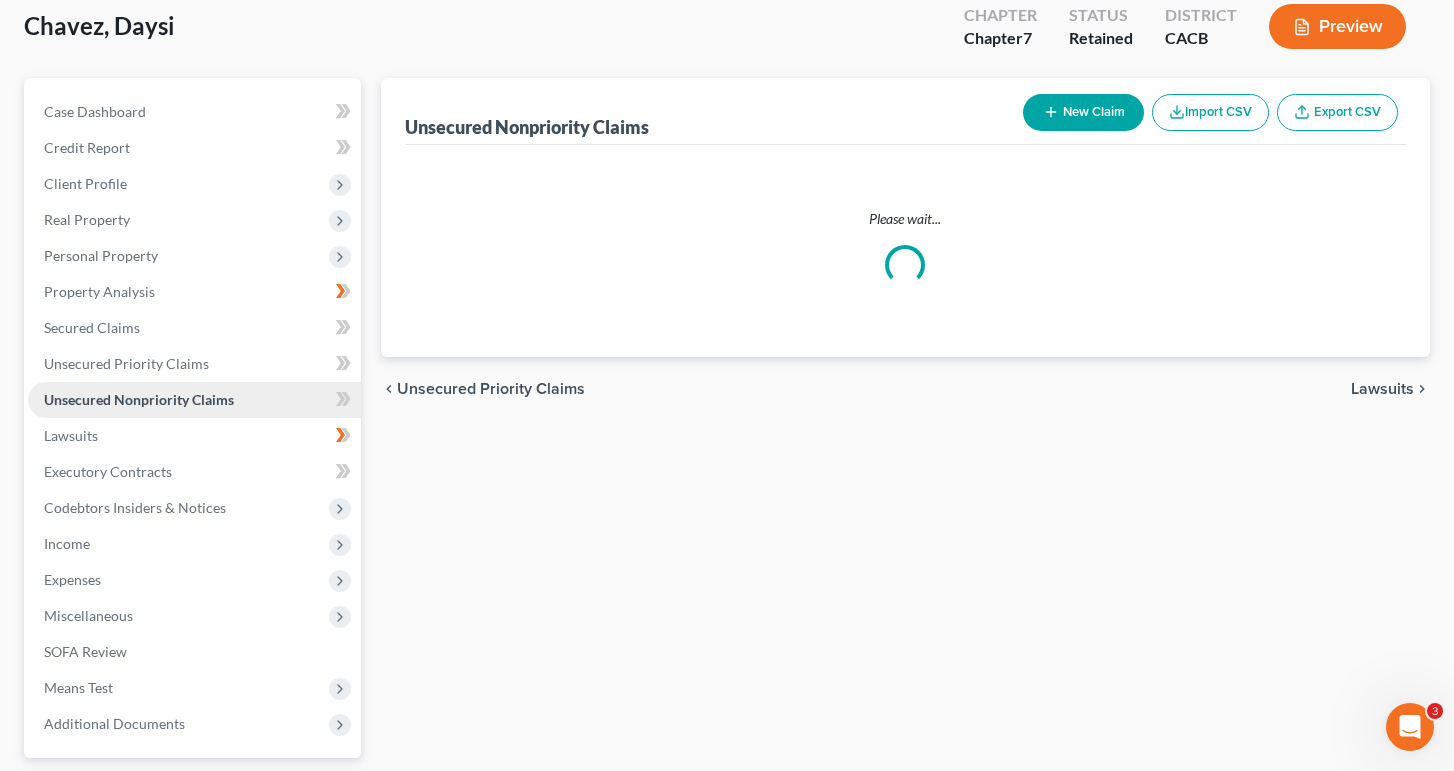 scroll, scrollTop: 0, scrollLeft: 0, axis: both 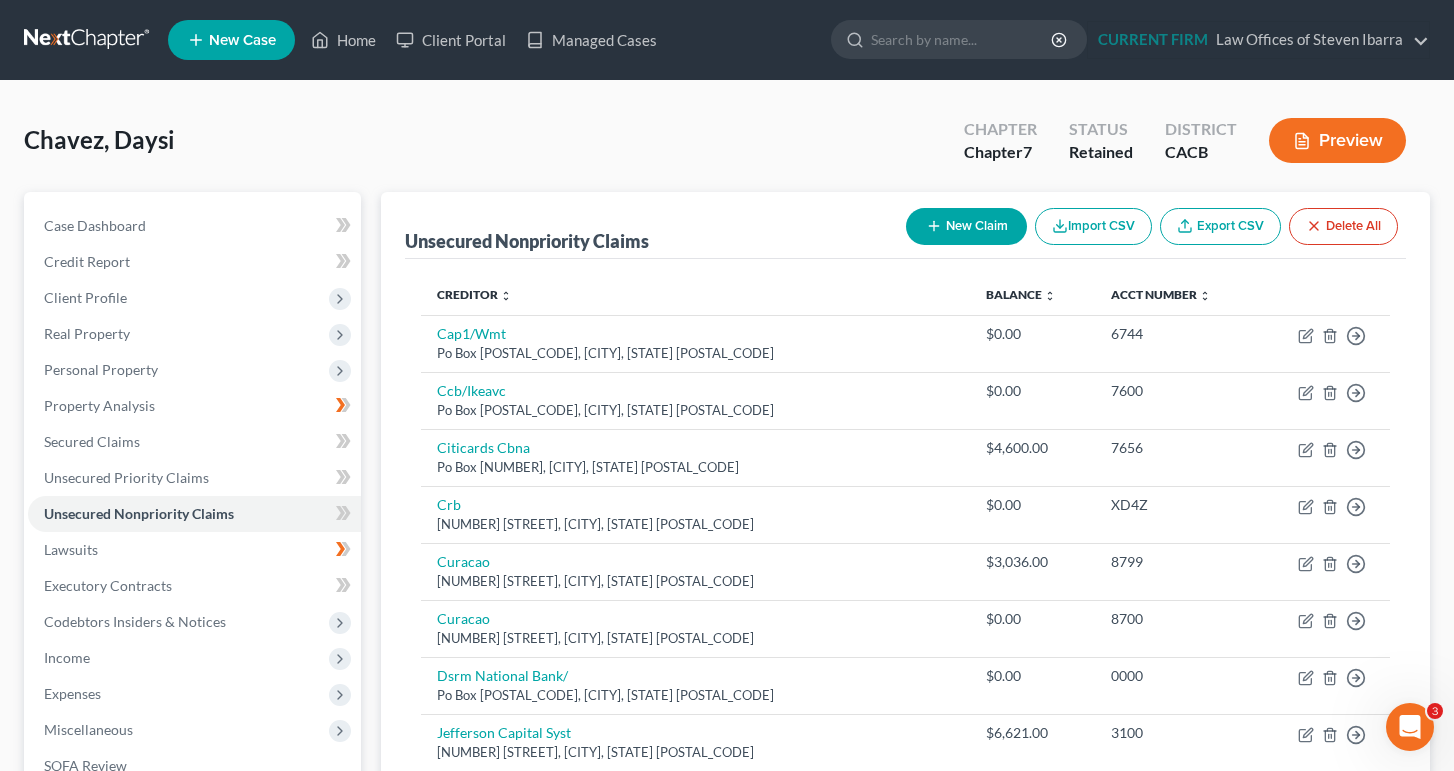 click on "Unsecured Nonpriority Claims New Claim
Import CSV
Export CSV Delete All
Creditor  expand_more   expand_less   unfold_more Balance  expand_more   expand_less   unfold_more Acct Number  expand_more   expand_less   unfold_more Cap1/Wmt Po Box [NUMBER], [CITY], [STATE] [POSTAL_CODE] $0.00 [NUMBER] Move to D Move to E Move to G Move to Notice Only Ccb/Ikeavc Po Box [NUMBER], [CITY], [STATE] [POSTAL_CODE] $0.00 [NUMBER] Move to D Move to E Move to G Move to Notice Only Citicards Cbna Po Box [NUMBER], [CITY], [STATE] [POSTAL_CODE] $4,600.00 [NUMBER] Move to D Move to E Move to G Move to Notice Only Crb [NUMBER] [STREET], [CITY], [STATE] [POSTAL_CODE] $0.00 [CODE] Move to D Move to E Move to G Move to Notice Only Curacao [NUMBER] [STREET], [CITY], [STATE] [POSTAL_CODE] $3,036.00 [NUMBER] Move to D Move to E Move to G Move to Notice Only Curacao [NUMBER] [STREET], [CITY], [STATE] [POSTAL_CODE] $0.00 [NUMBER] Move to D Move to E Move to G Move to Notice Only Dsrm National Bank/ Po Box [NUMBER], [CITY], [STATE] [POSTAL_CODE] $0.00 [NUMBER] Move to D Move to E Move to G Move to Notice Only $6,621.00 [NUMBER]" at bounding box center (906, 1150) 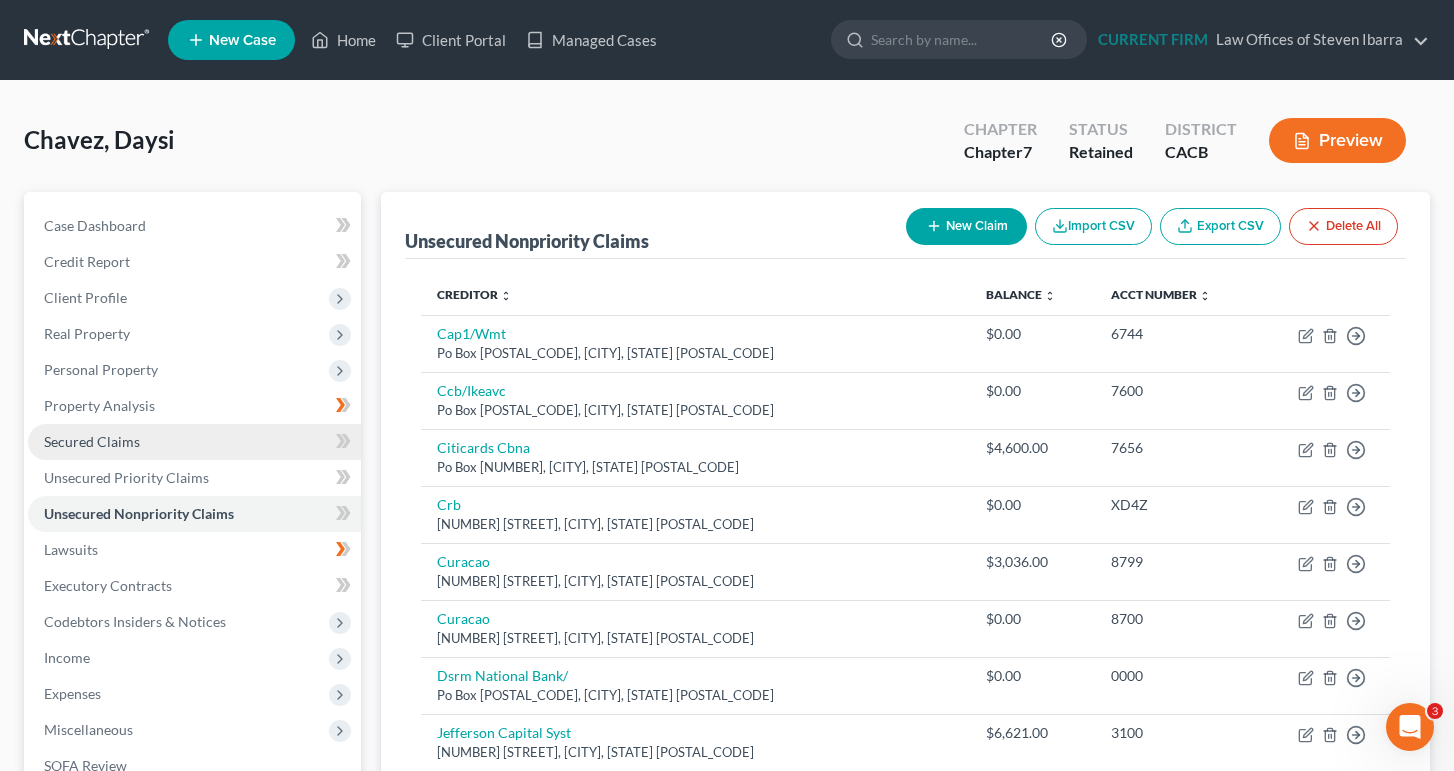 click on "Secured Claims" at bounding box center [92, 441] 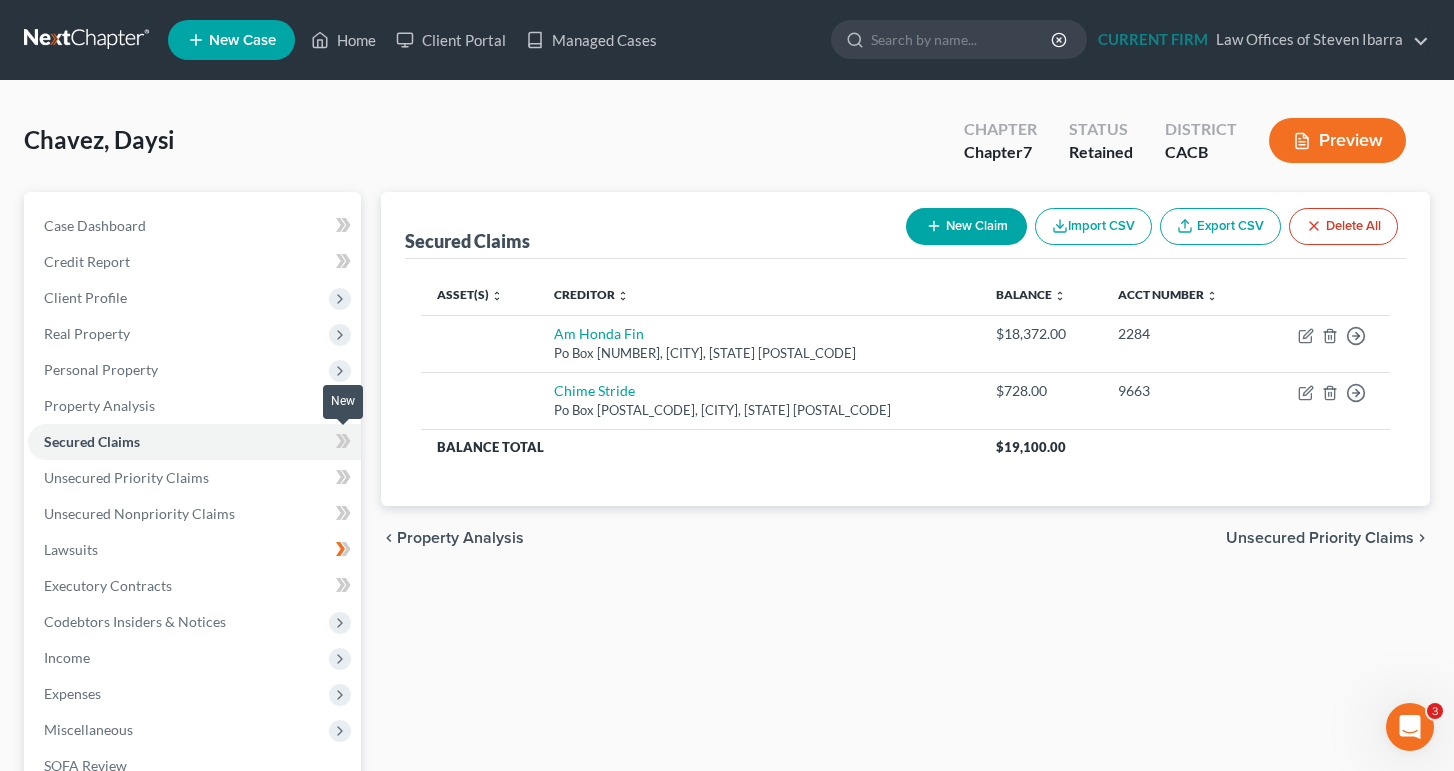 click 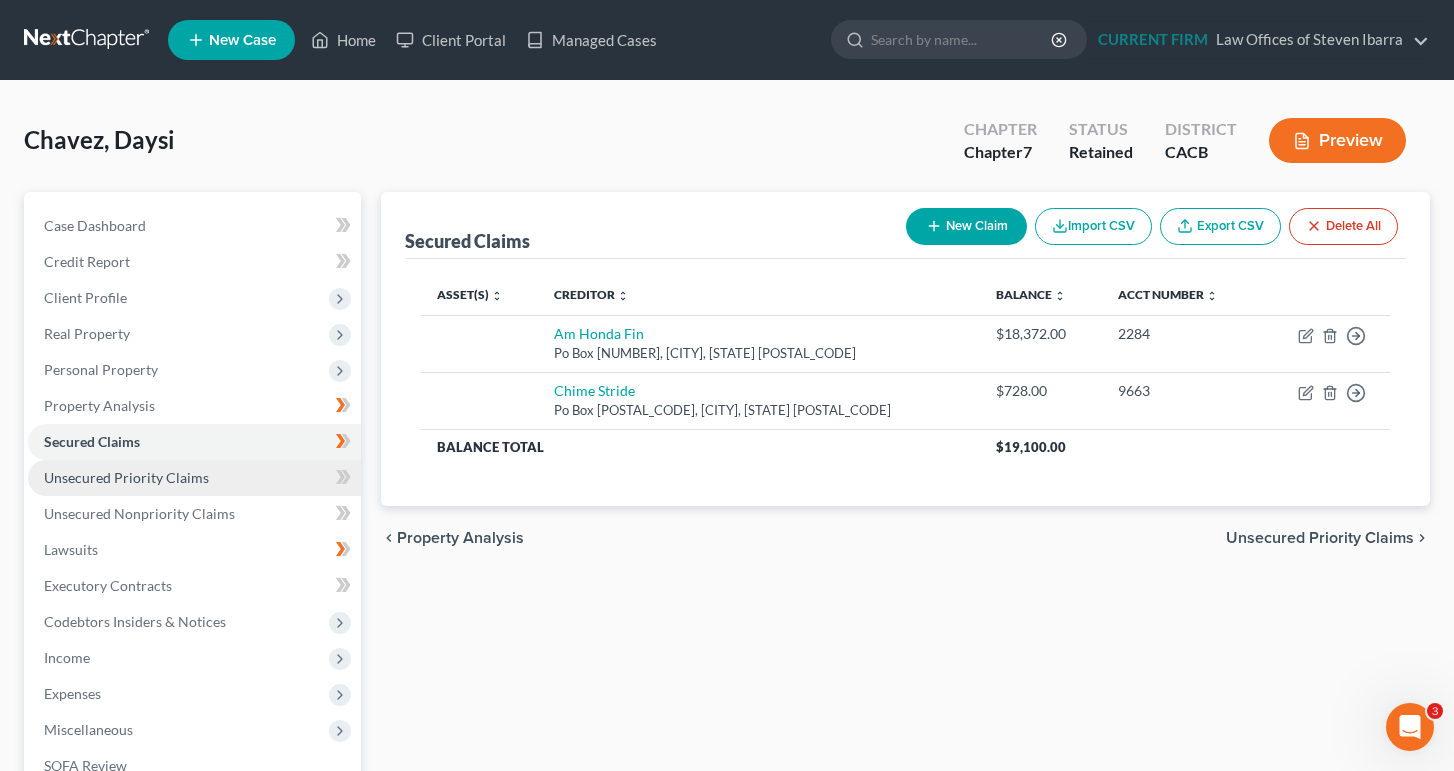 click on "Unsecured Priority Claims" at bounding box center (194, 478) 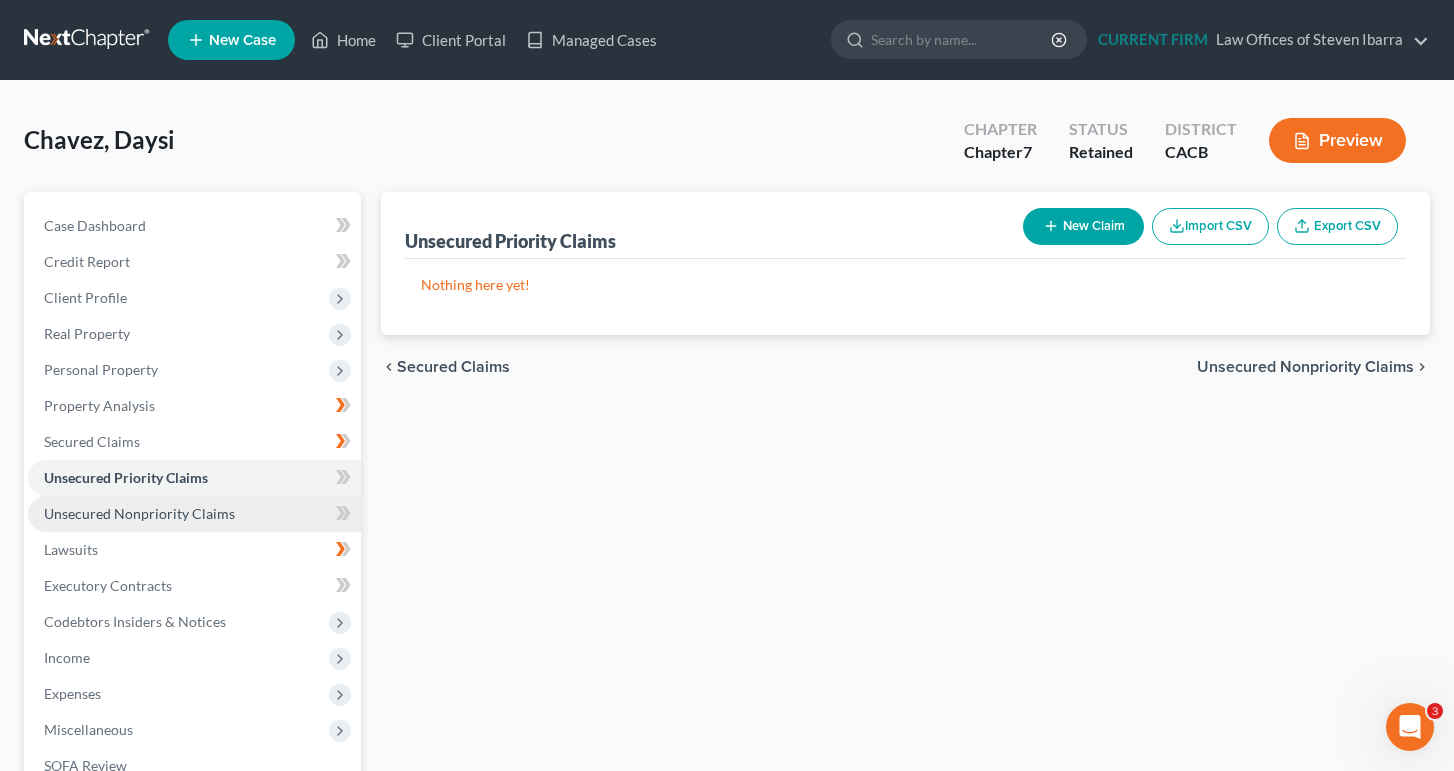 click on "Unsecured Nonpriority Claims" at bounding box center (194, 514) 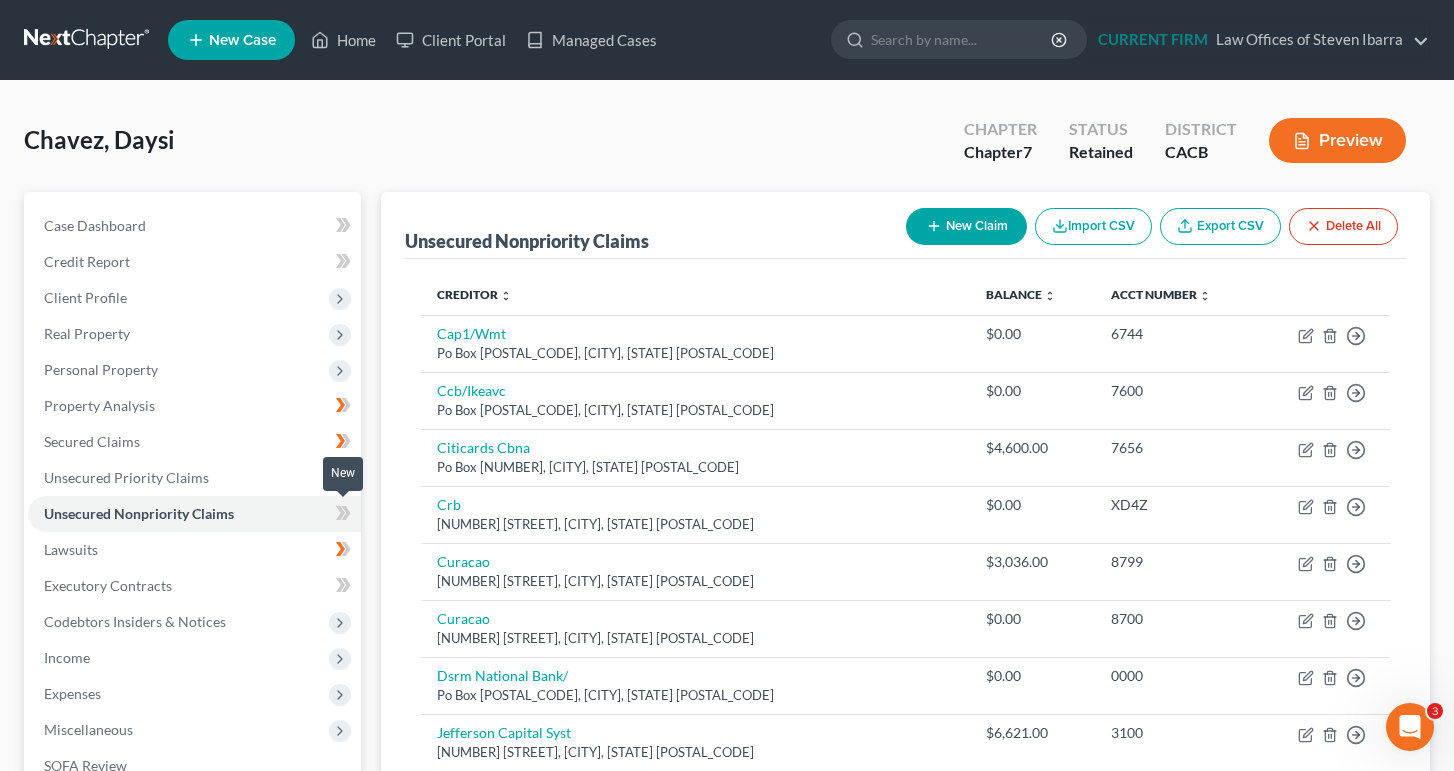 click 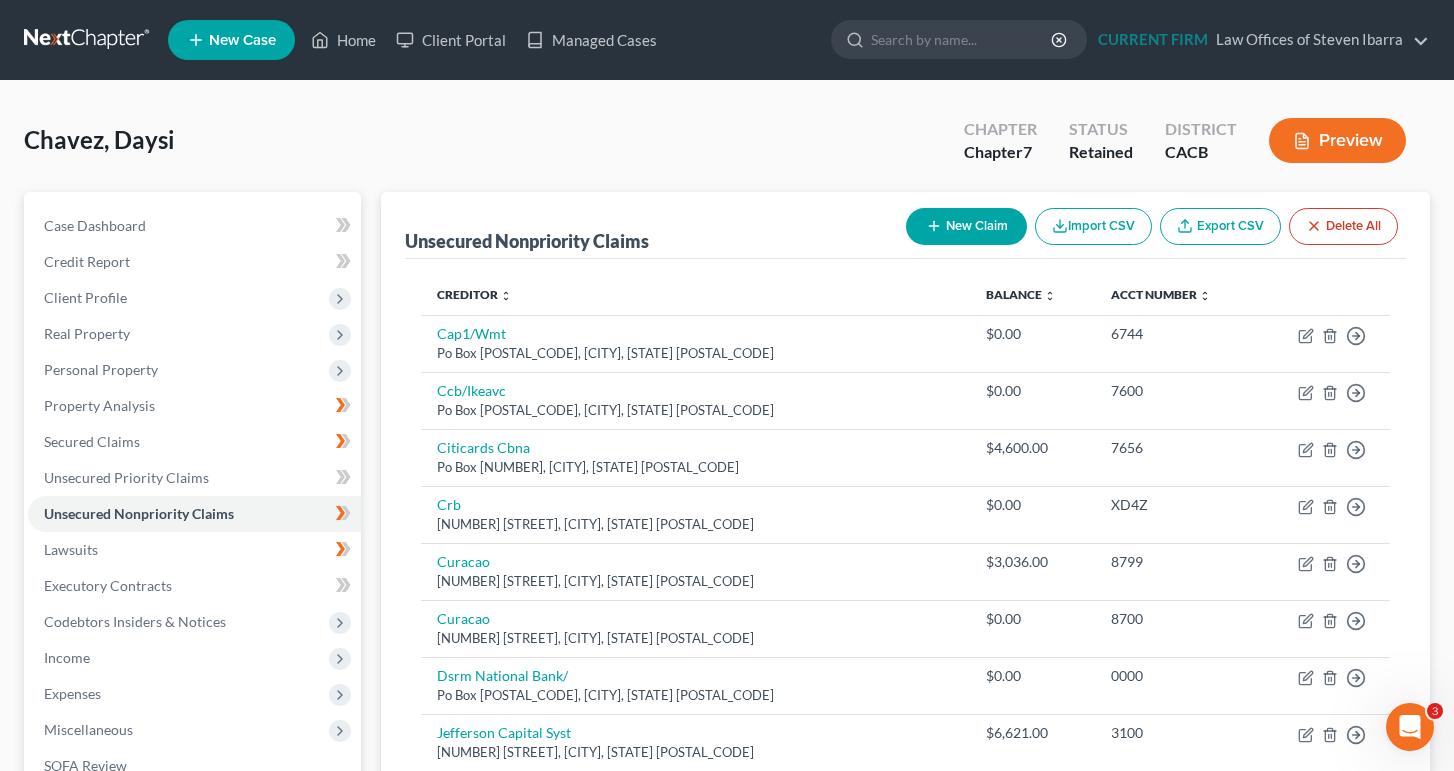 click on "Unsecured Nonpriority Claims New Claim
Import CSV
Export CSV Delete All
Creditor  expand_more   expand_less   unfold_more Balance  expand_more   expand_less   unfold_more Acct Number  expand_more   expand_less   unfold_more Cap1/Wmt Po Box [NUMBER], [CITY], [STATE] [POSTAL_CODE] $0.00 [NUMBER] Move to D Move to E Move to G Move to Notice Only Ccb/Ikeavc Po Box [NUMBER], [CITY], [STATE] [POSTAL_CODE] $0.00 [NUMBER] Move to D Move to E Move to G Move to Notice Only Citicards Cbna Po Box [NUMBER], [CITY], [STATE] [POSTAL_CODE] $4,600.00 [NUMBER] Move to D Move to E Move to G Move to Notice Only Crb [NUMBER] [STREET], [CITY], [STATE] [POSTAL_CODE] $0.00 [CODE] Move to D Move to E Move to G Move to Notice Only Curacao [NUMBER] [STREET], [CITY], [STATE] [POSTAL_CODE] $3,036.00 [NUMBER] Move to D Move to E Move to G Move to Notice Only Curacao [NUMBER] [STREET], [CITY], [STATE] [POSTAL_CODE] $0.00 [NUMBER] Move to D Move to E Move to G Move to Notice Only Dsrm National Bank/ Po Box [NUMBER], [CITY], [STATE] [POSTAL_CODE] $0.00 [NUMBER] Move to D Move to E Move to G Move to Notice Only $6,621.00 [NUMBER]" at bounding box center (906, 1150) 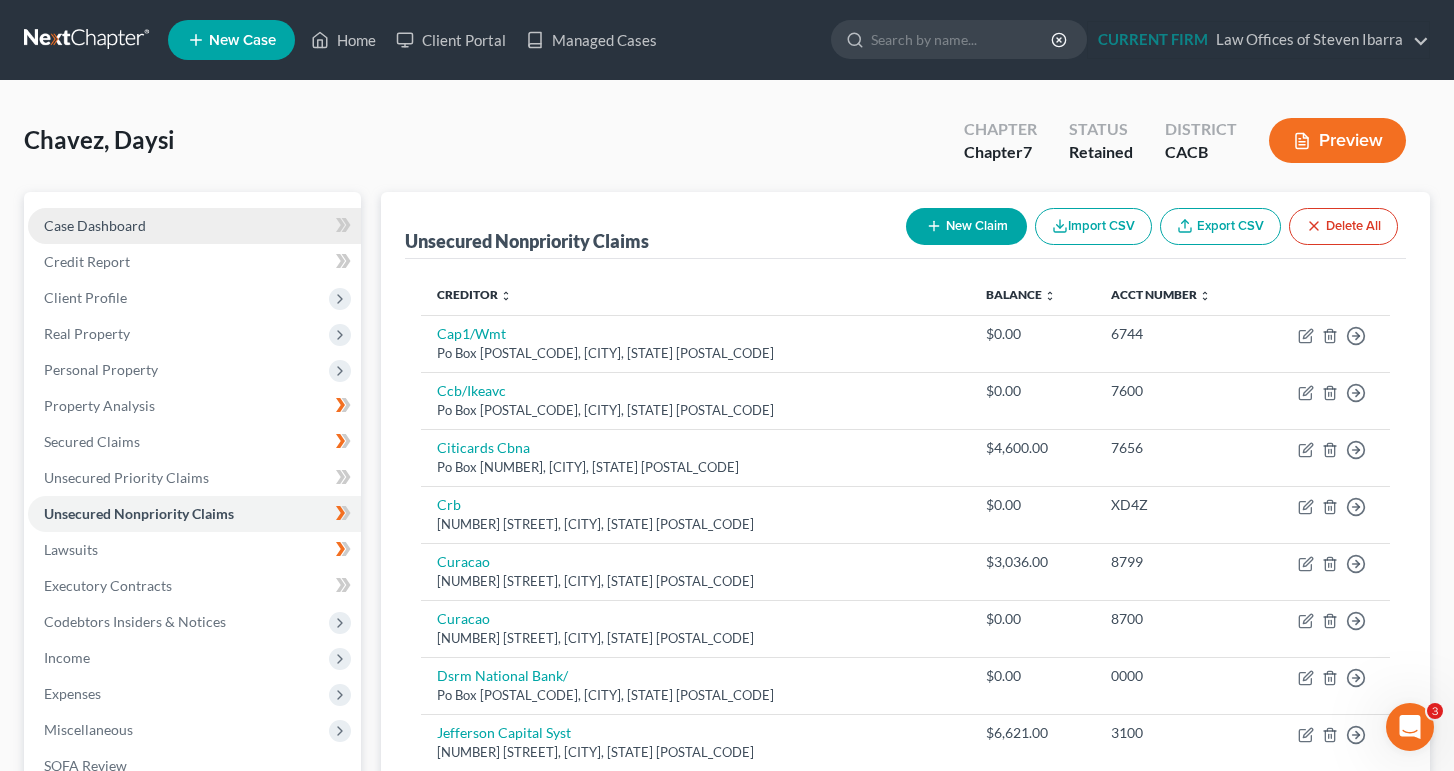 click on "Case Dashboard" at bounding box center [95, 225] 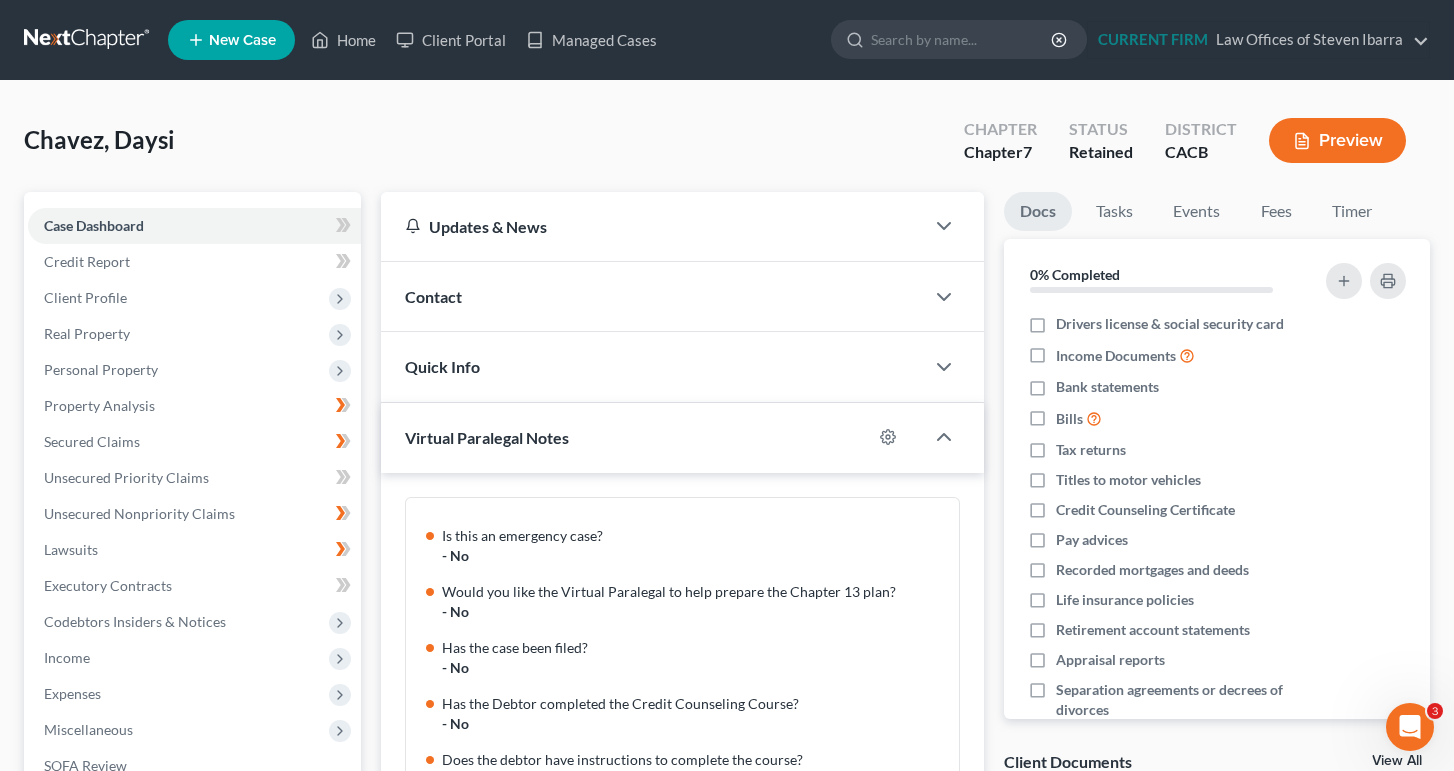 scroll, scrollTop: 530, scrollLeft: 0, axis: vertical 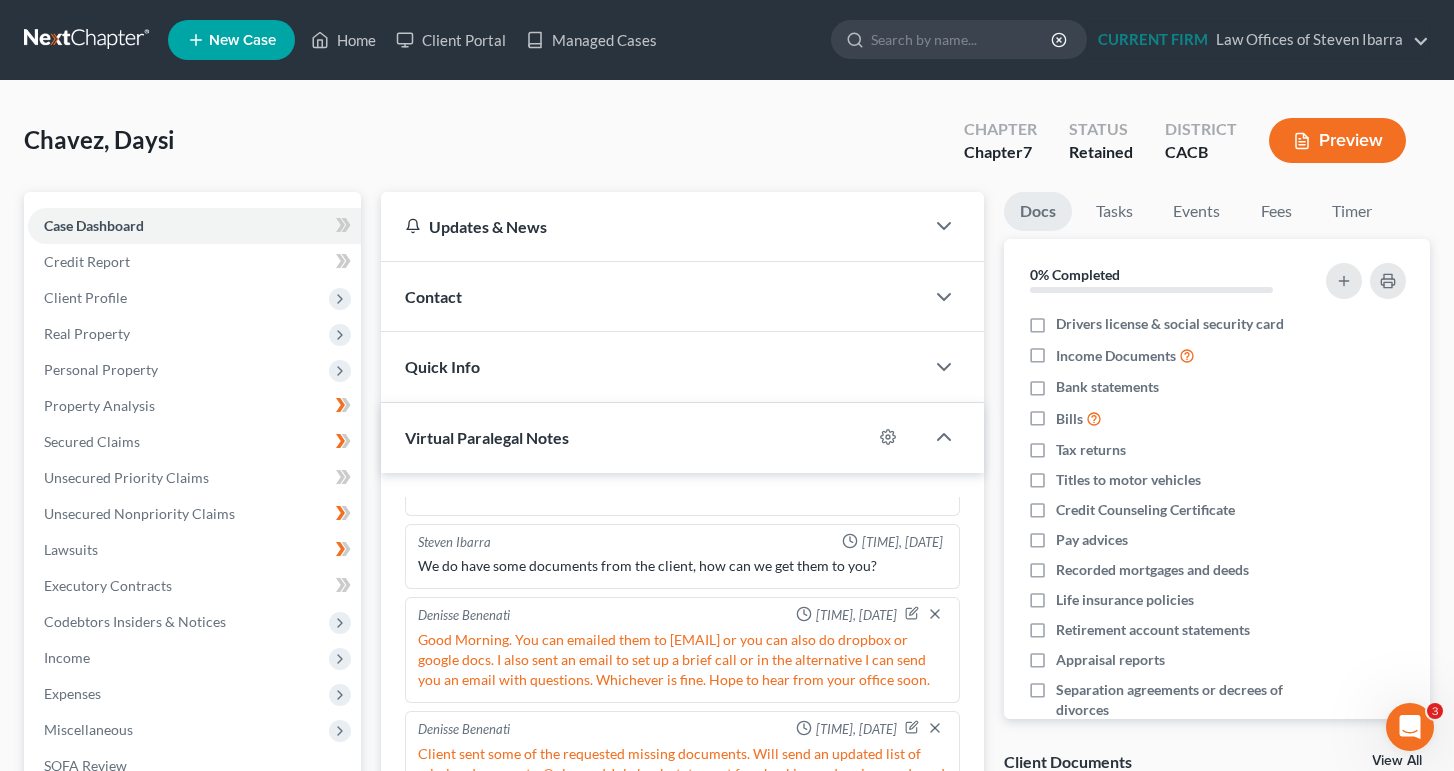 click on "Is this an emergency case? - No Would you like the Virtual Paralegal to help prepare the Chapter 13 plan? - No Has the case been filed? - No Has the Debtor completed the Credit Counseling Course? - No Does the debtor have instructions to complete the course? - Yes Client is Spanish-speaking only. - No Would you like the paralegal to create an account for your firm with Debtorcc.org to invite the debtor to complete the course? - No In the notes section below please provide a description of the post-petition work needed. An estimate of the time required will be provided and billing will be done on an hourly bases Steven Ibarra [TIME], [DATE] We do have some documents from the client, how can we get them to you? Denisse Benenati [TIME], [DATE] Denisse Benenati [TIME], [DATE]
Add Comment" at bounding box center [683, 731] 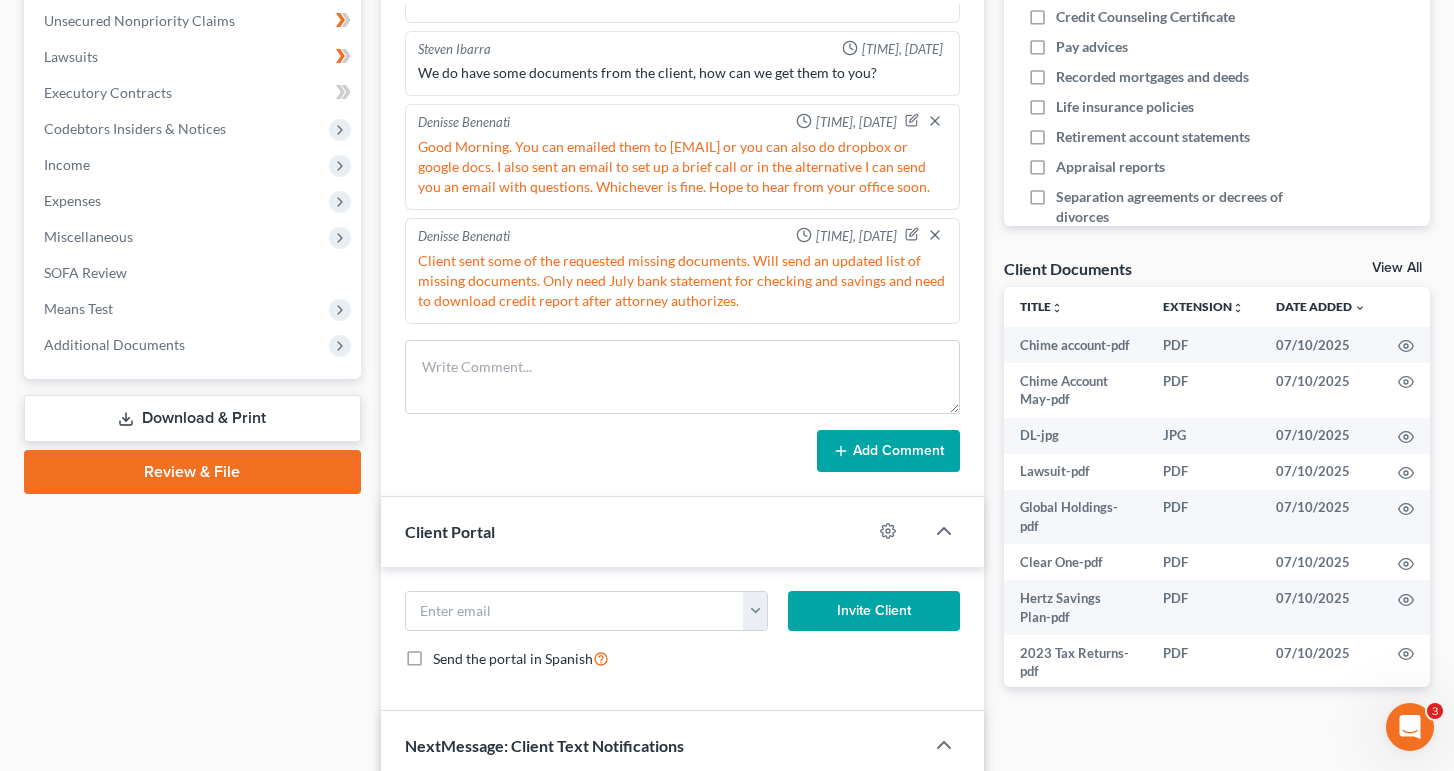 scroll, scrollTop: 496, scrollLeft: 0, axis: vertical 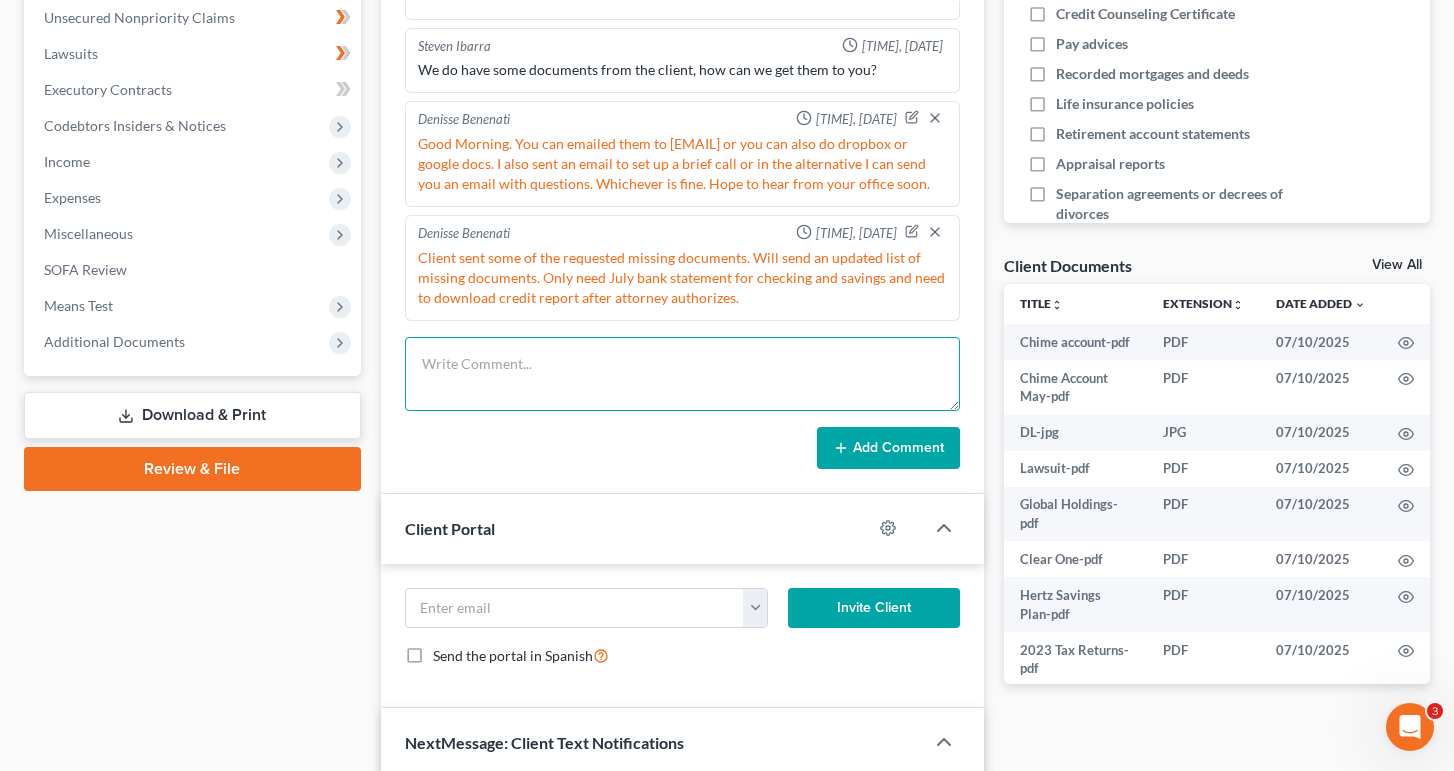 click at bounding box center (683, 374) 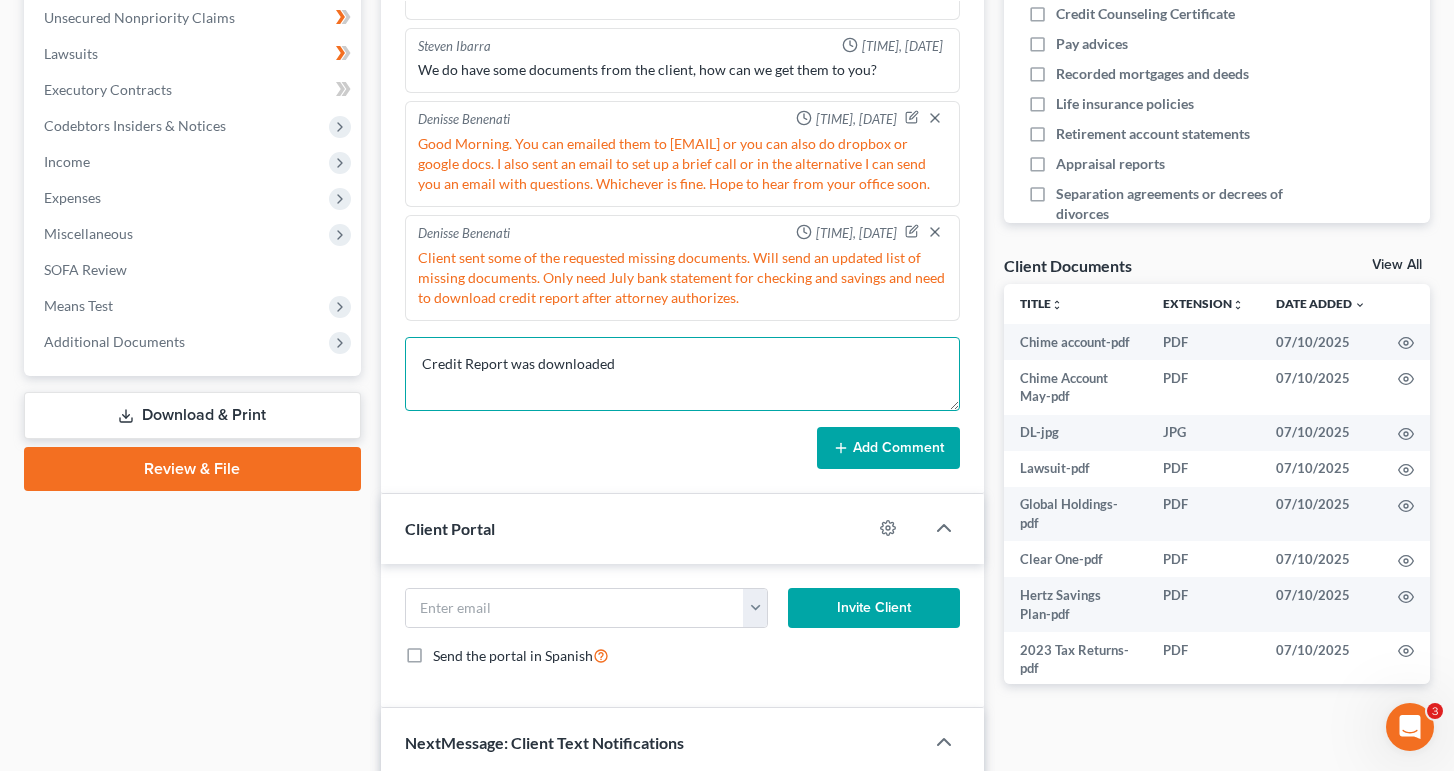 type on "Credit Report was downloaded" 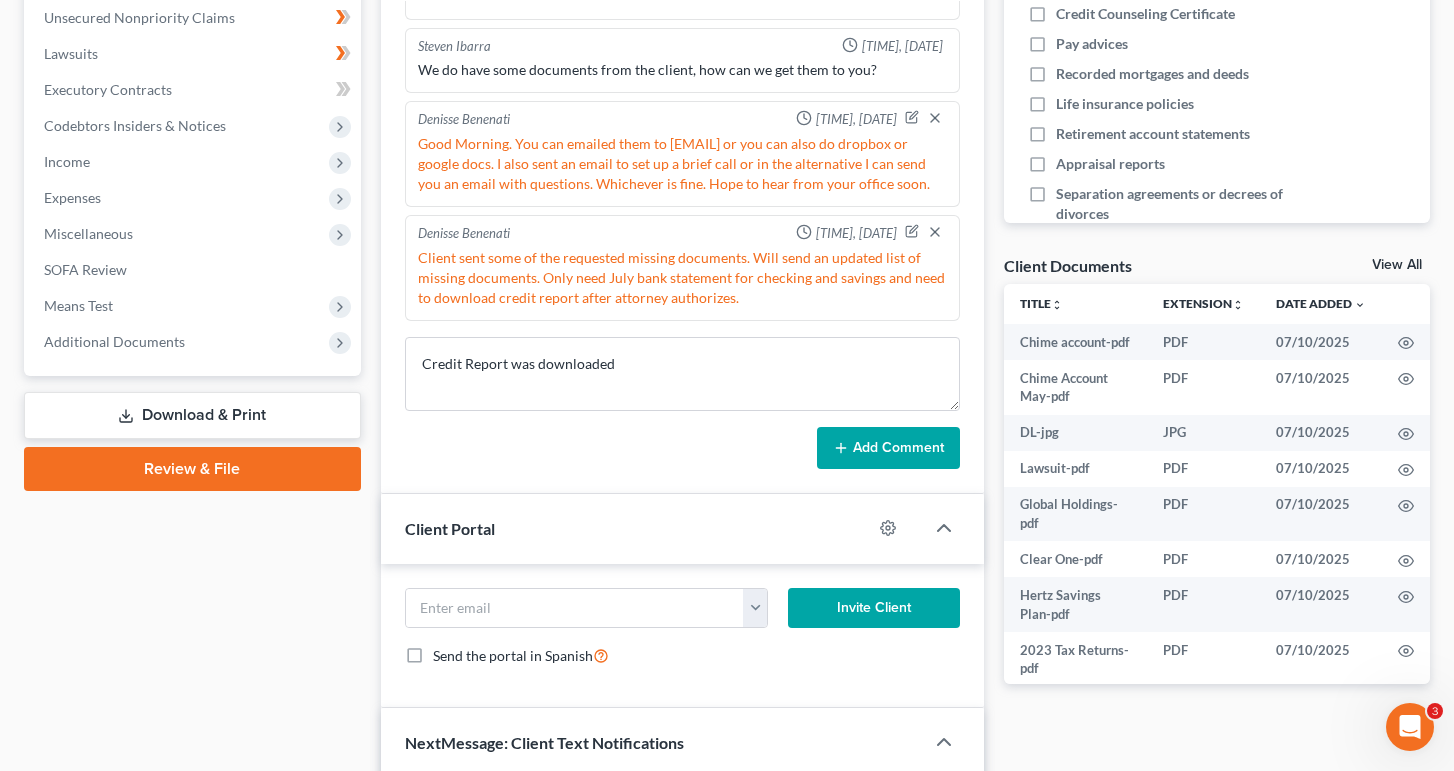 click on "Add Comment" at bounding box center [888, 448] 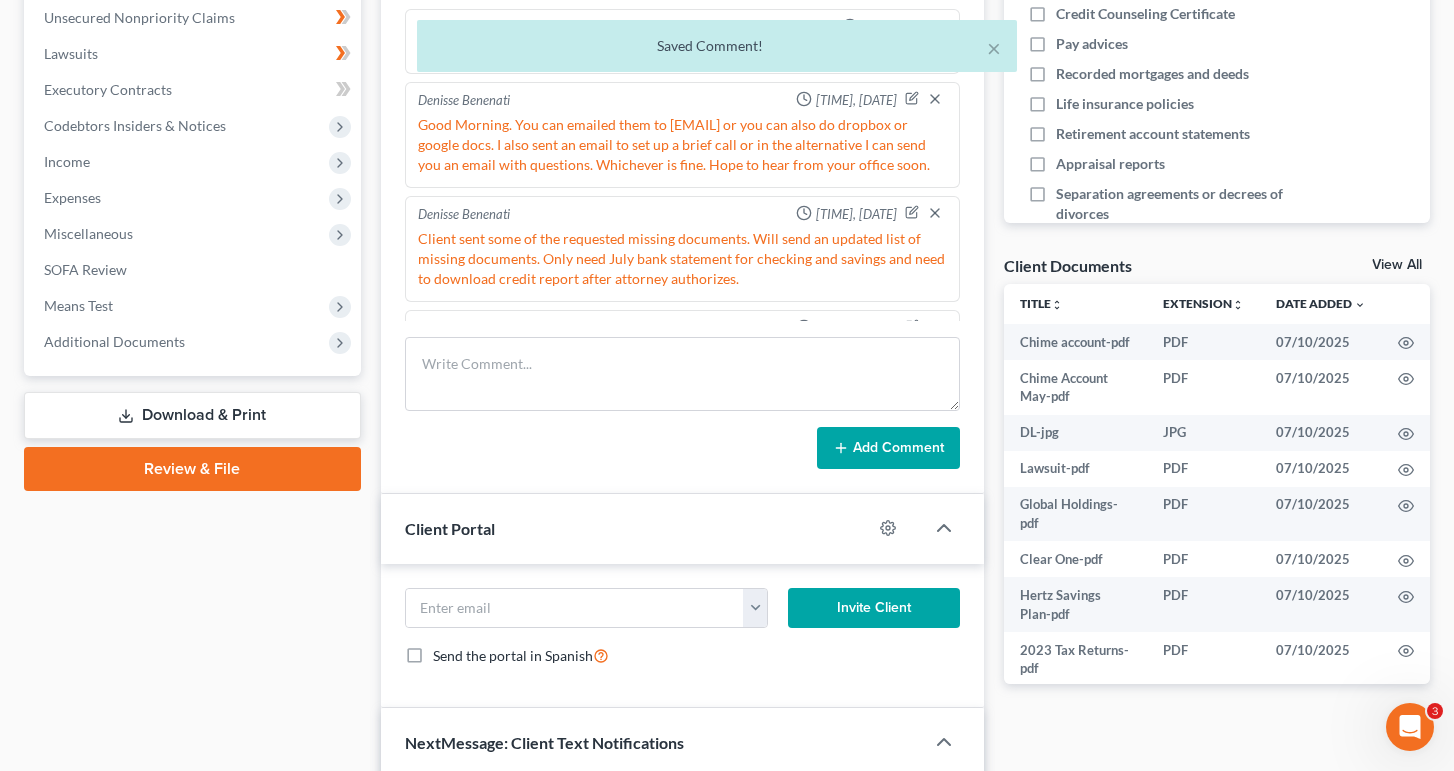 scroll, scrollTop: 604, scrollLeft: 0, axis: vertical 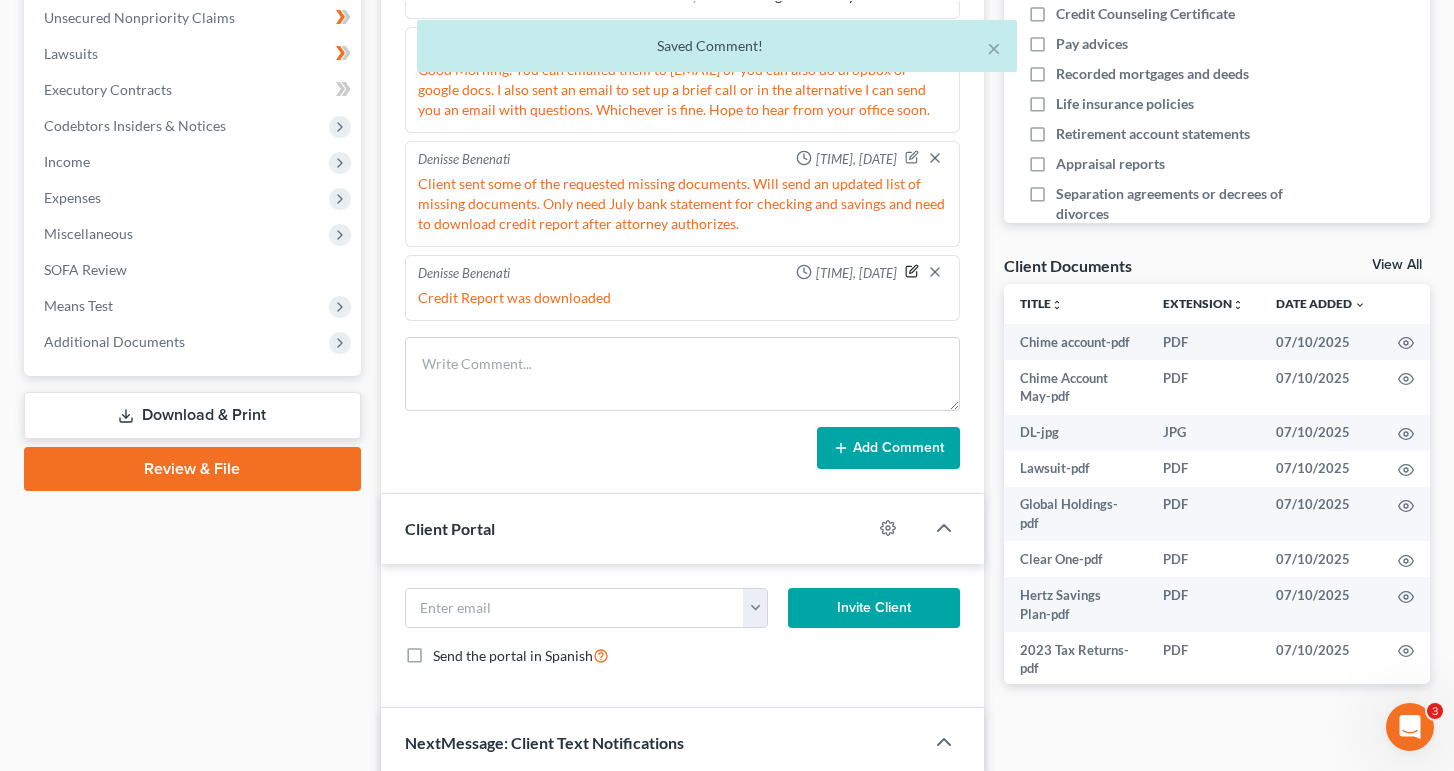 click 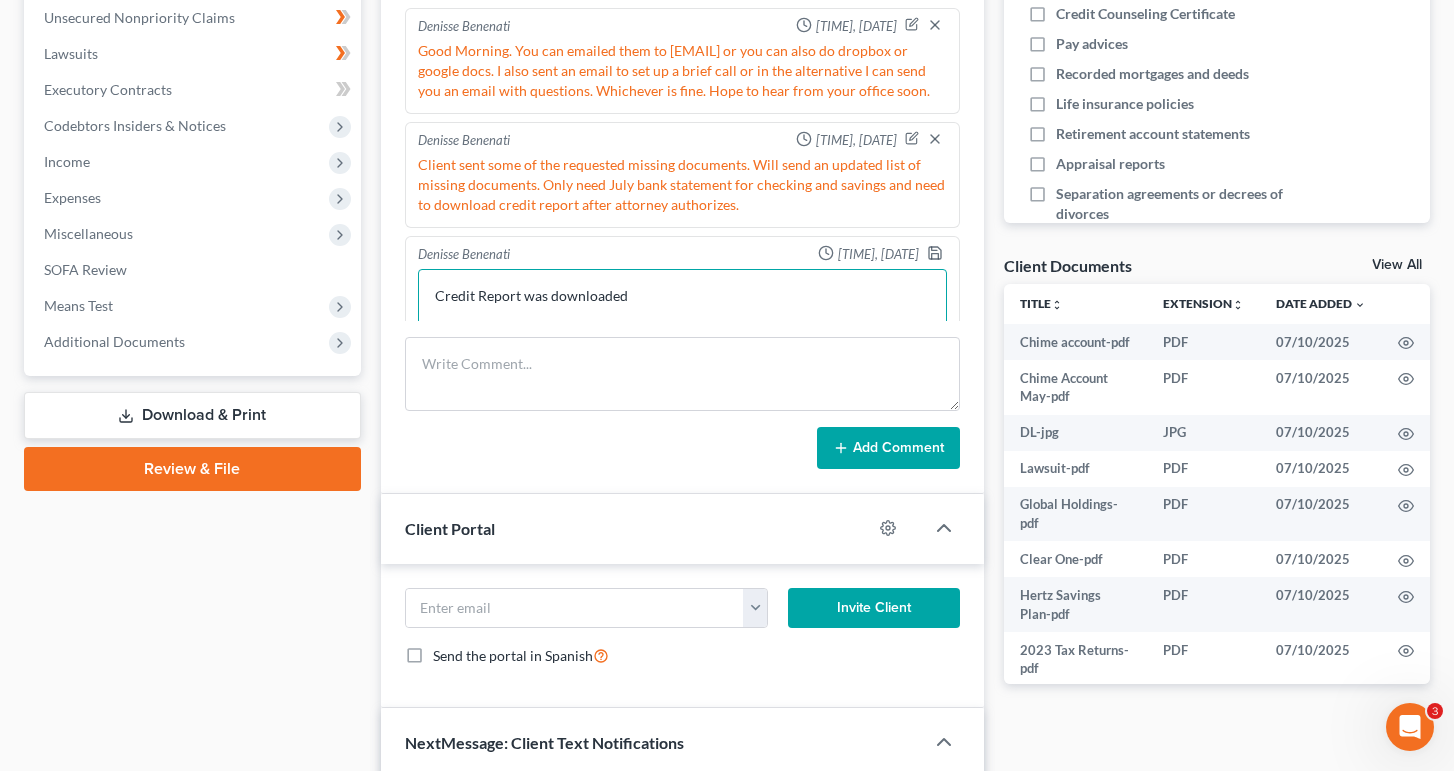 click on "Credit Report was downloaded" at bounding box center (683, 306) 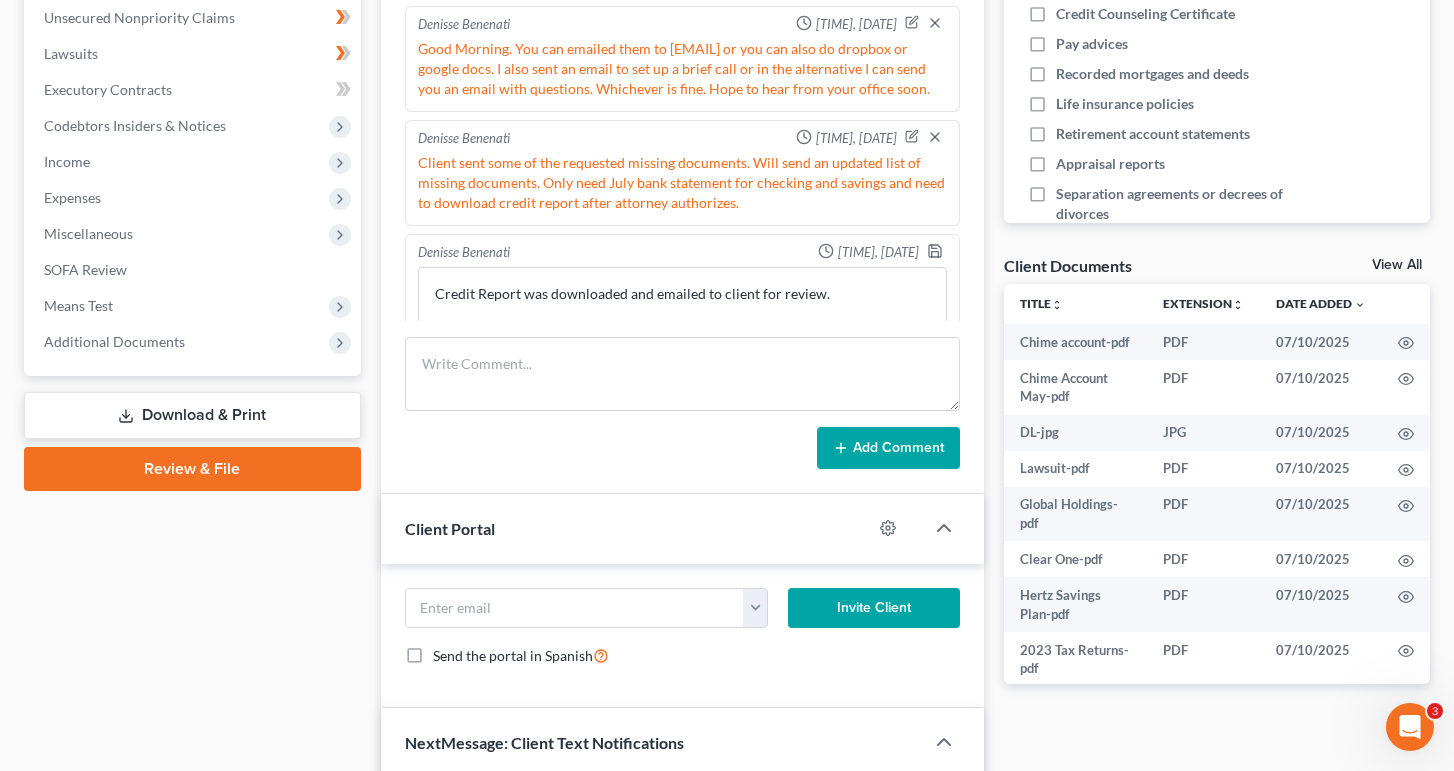click on "Add Comment" at bounding box center (888, 448) 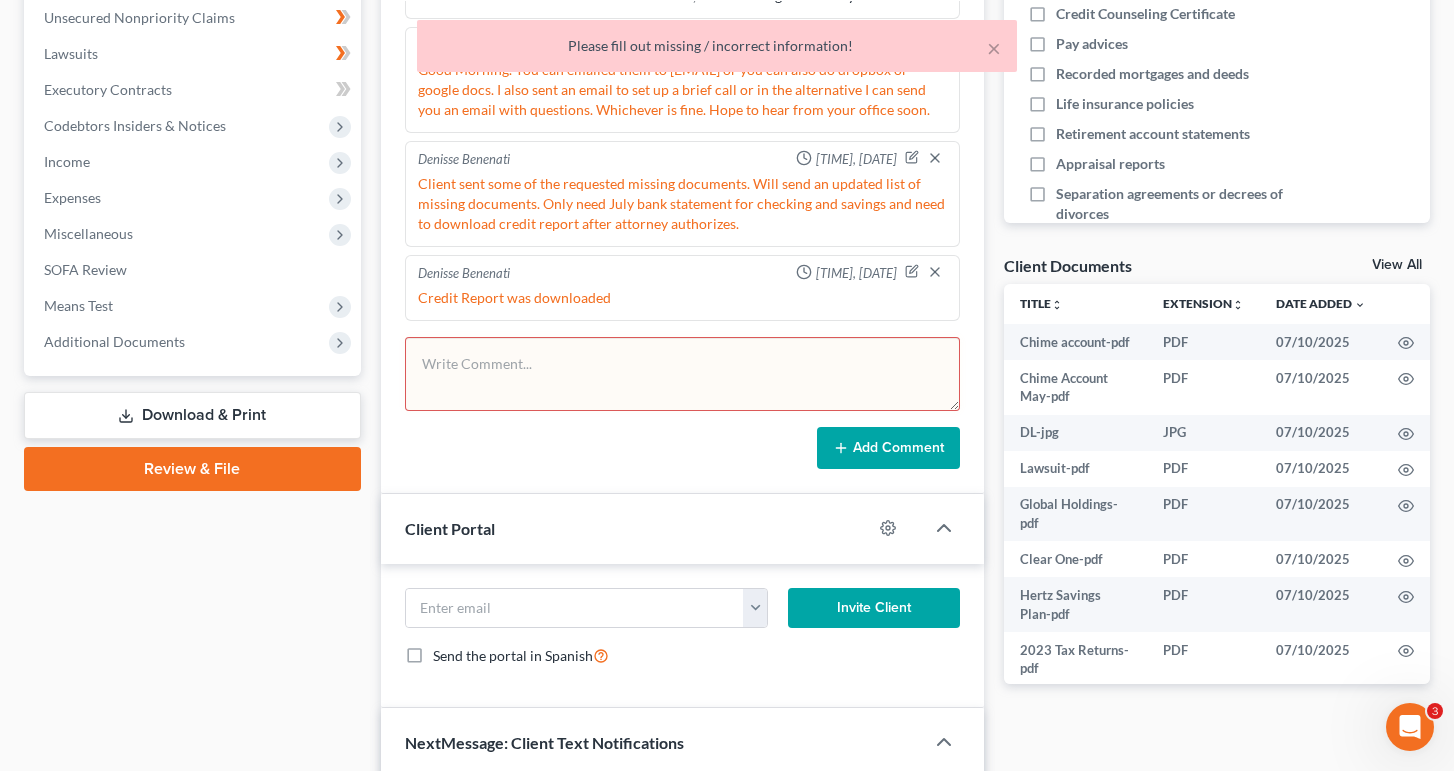 scroll, scrollTop: 604, scrollLeft: 0, axis: vertical 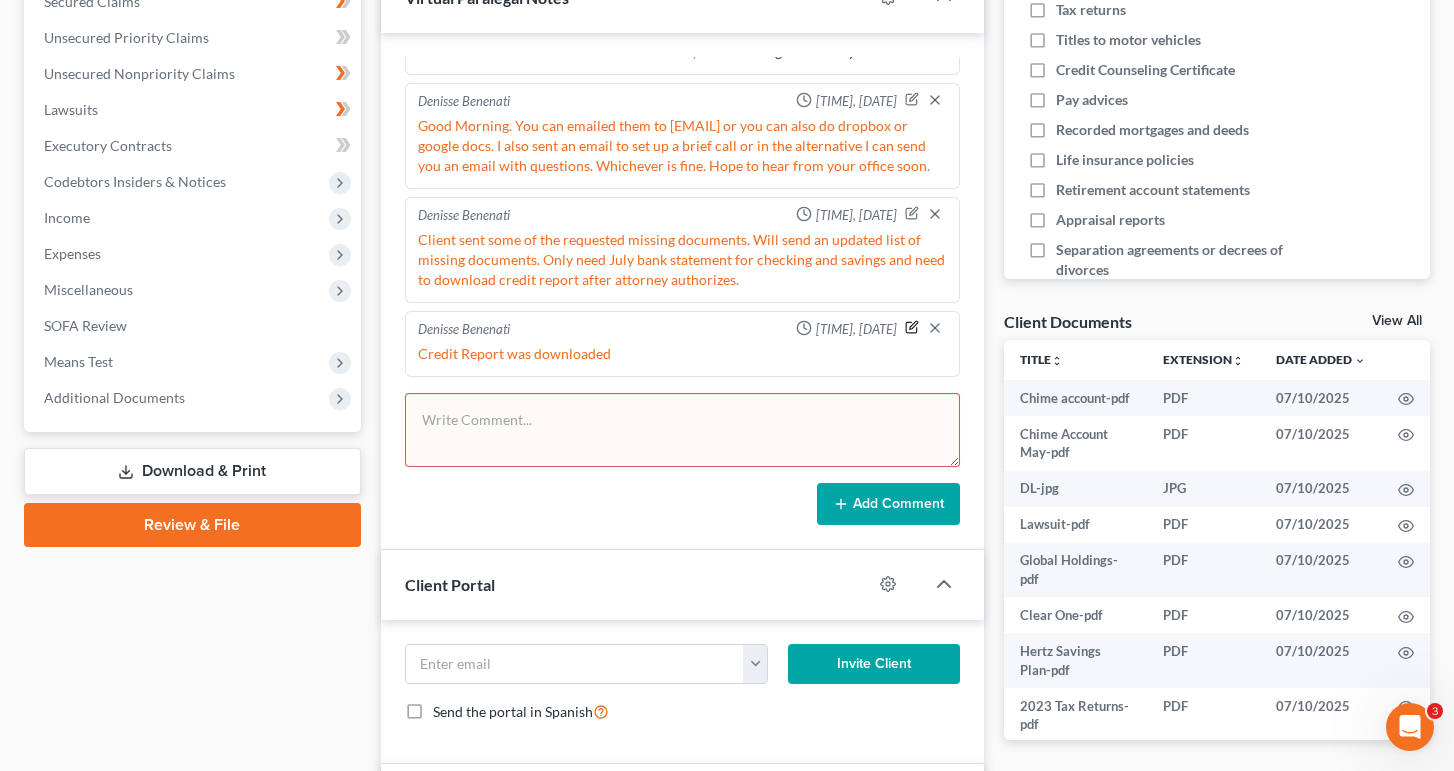click 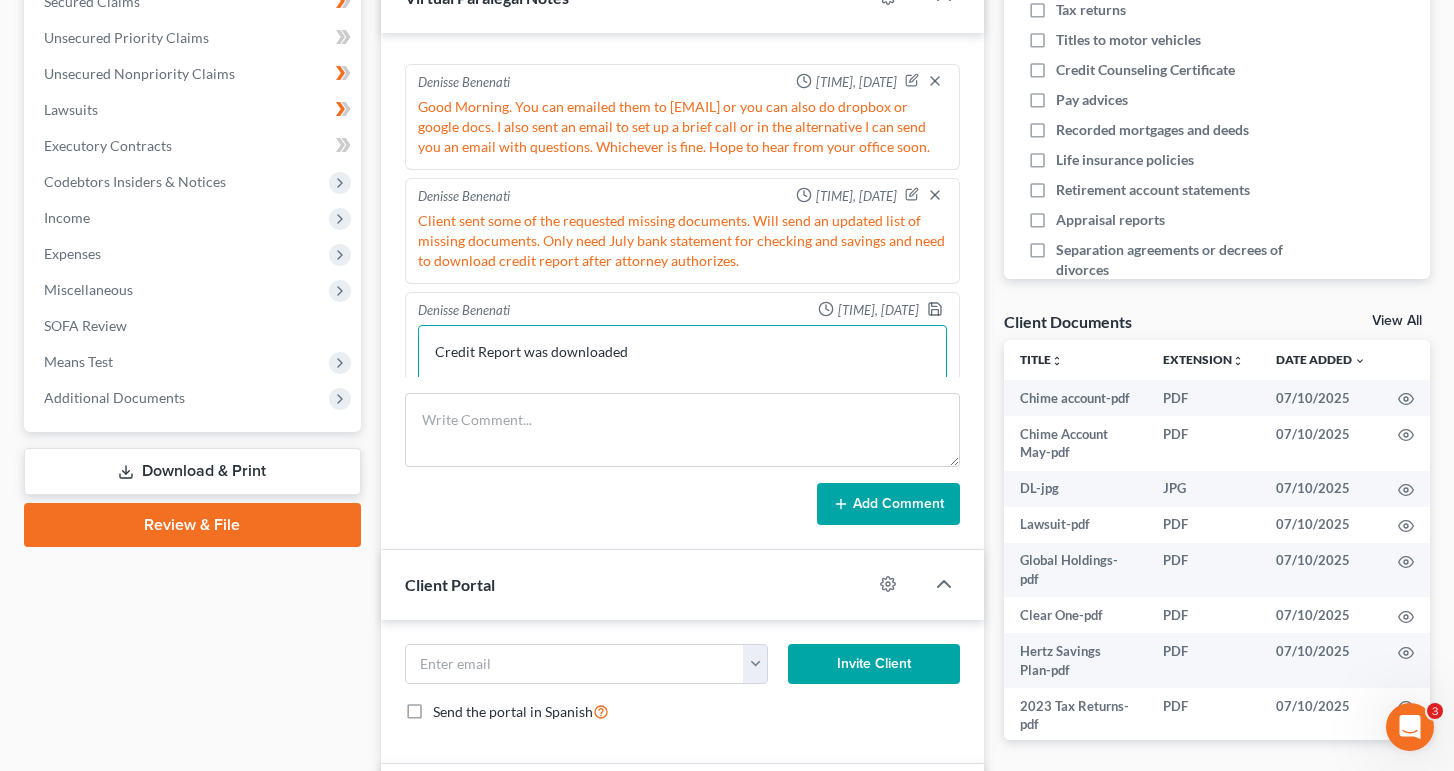 click on "Credit Report was downloaded" at bounding box center (683, 362) 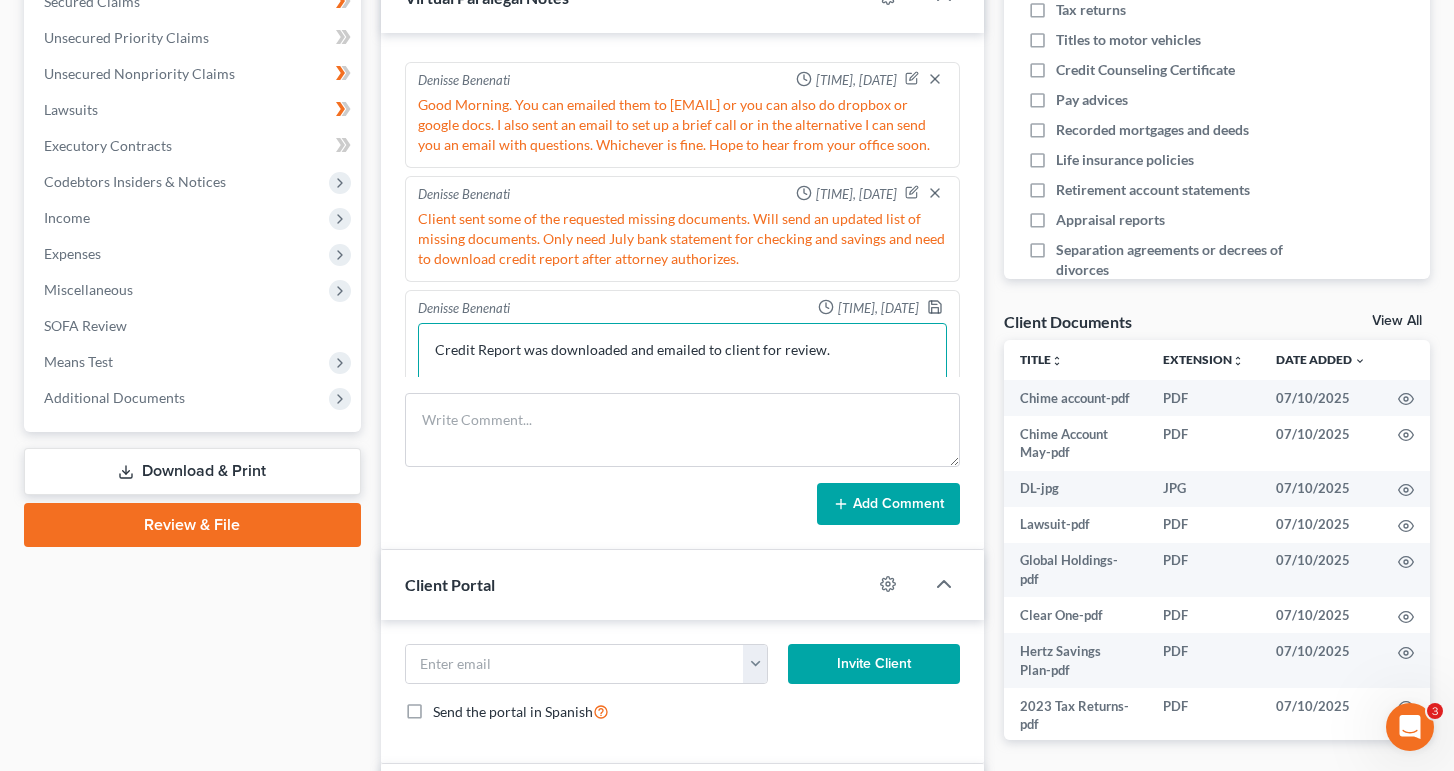 scroll, scrollTop: 627, scrollLeft: 0, axis: vertical 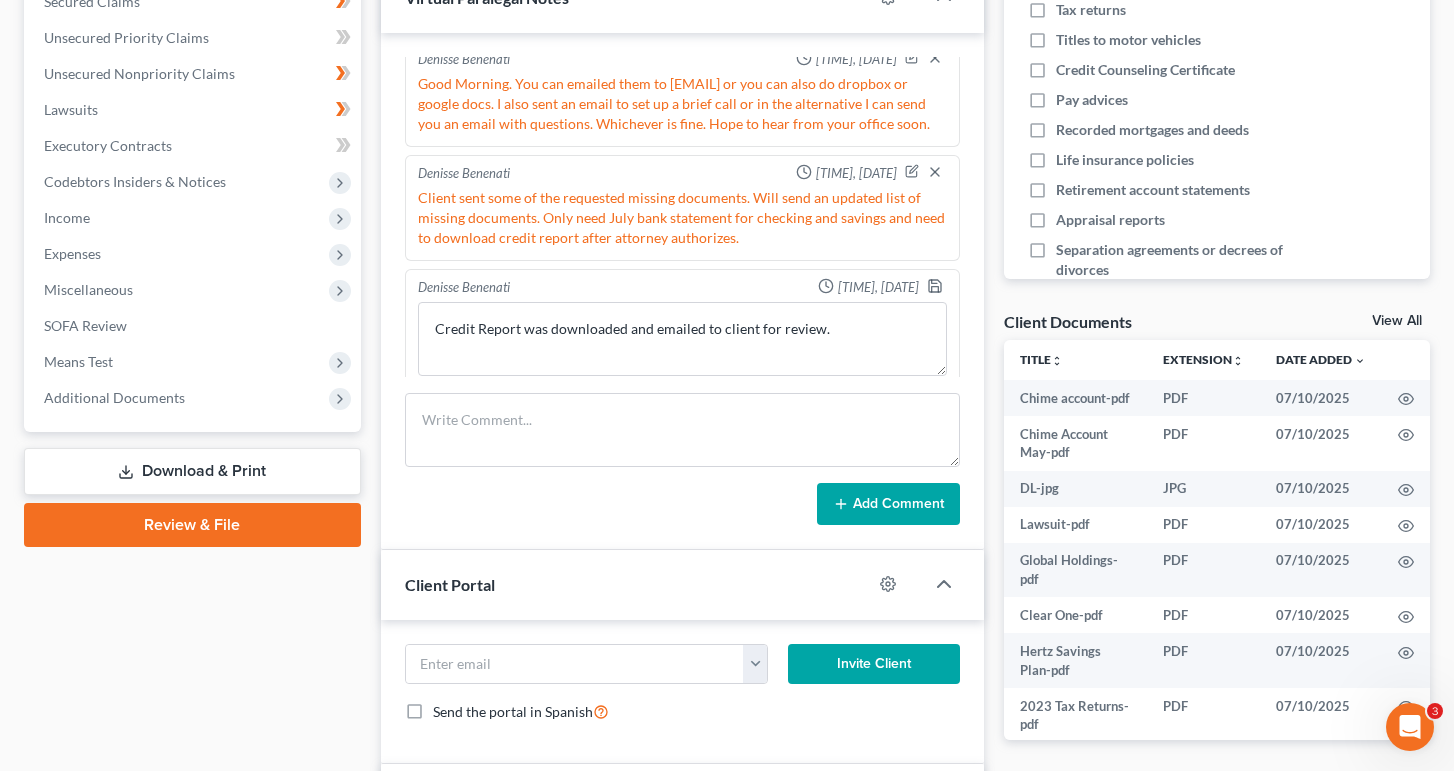 click on "Add Comment" at bounding box center [683, 504] 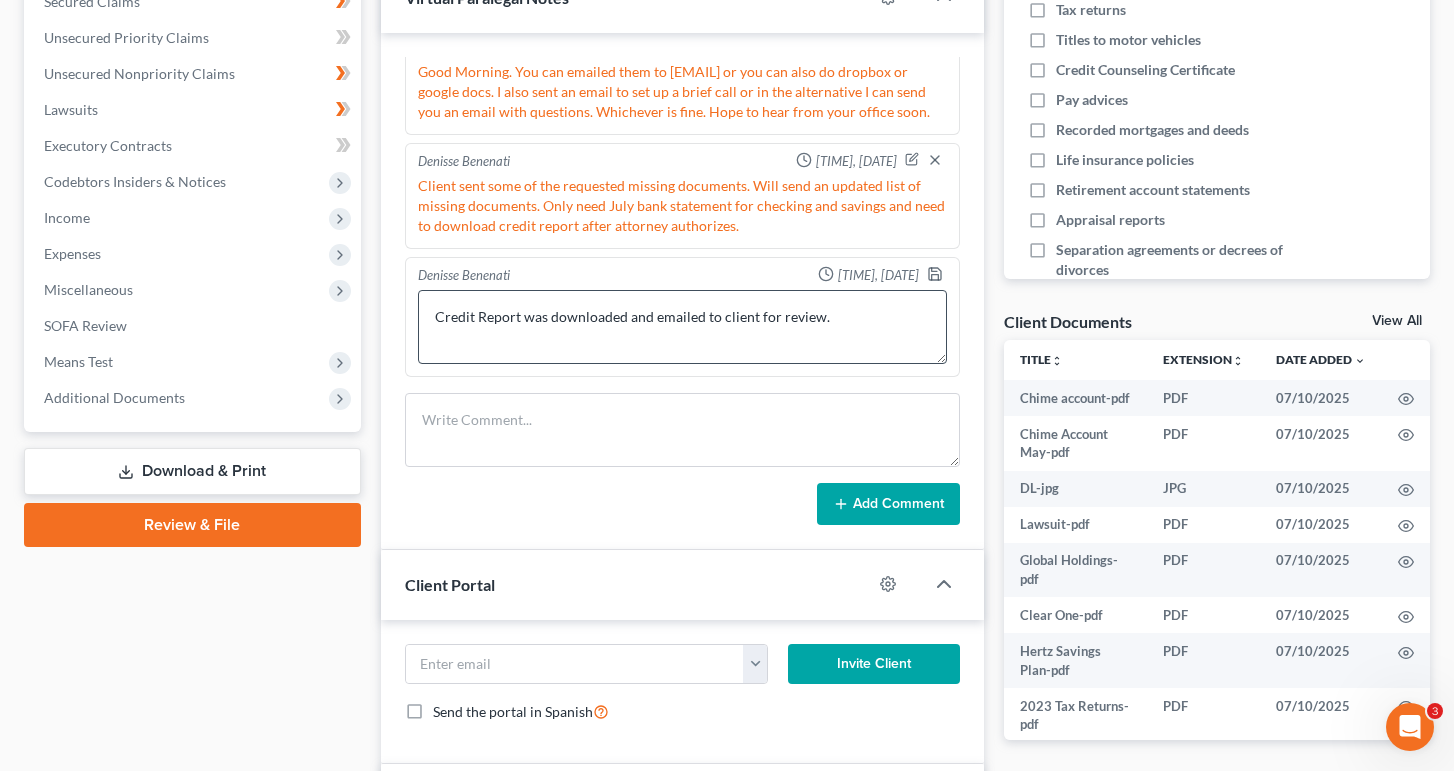 scroll, scrollTop: 658, scrollLeft: 0, axis: vertical 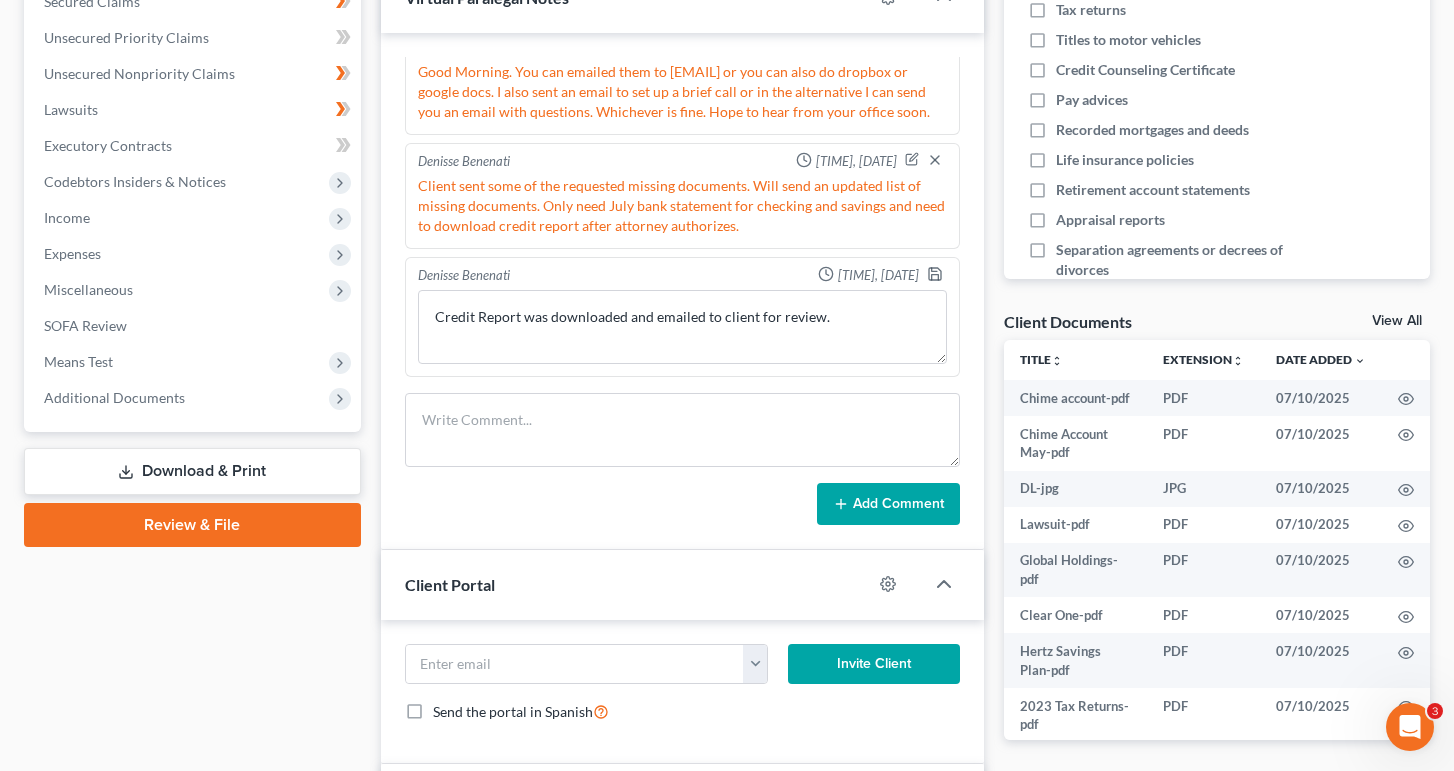 click on "Is this an emergency case? - No Would you like the Virtual Paralegal to help prepare the Chapter 13 plan? - No Has the case been filed? - No Has the Debtor completed the Credit Counseling Course? - No Does the debtor have instructions to complete the course? - Yes Client is Spanish-speaking only. - No Would you like the paralegal to create an account for your firm with Debtorcc.org to invite the debtor to complete the course? - No In the notes section below please provide a description of the post-petition work needed. An estimate of the time required will be provided and billing will be done on an hourly bases Steven Ibarra [TIME], [DATE] We do have some documents from the client, how can we get them to you? Credit Report was downloaded and emailed to client for review. Denisse Benenati [TIME], [DATE] Credit Report was downloaded and emailed to client for review. Denisse Benenati [TIME], [DATE] Credit Report was downloaded and emailed to client for review. Denisse Benenati" at bounding box center (683, 291) 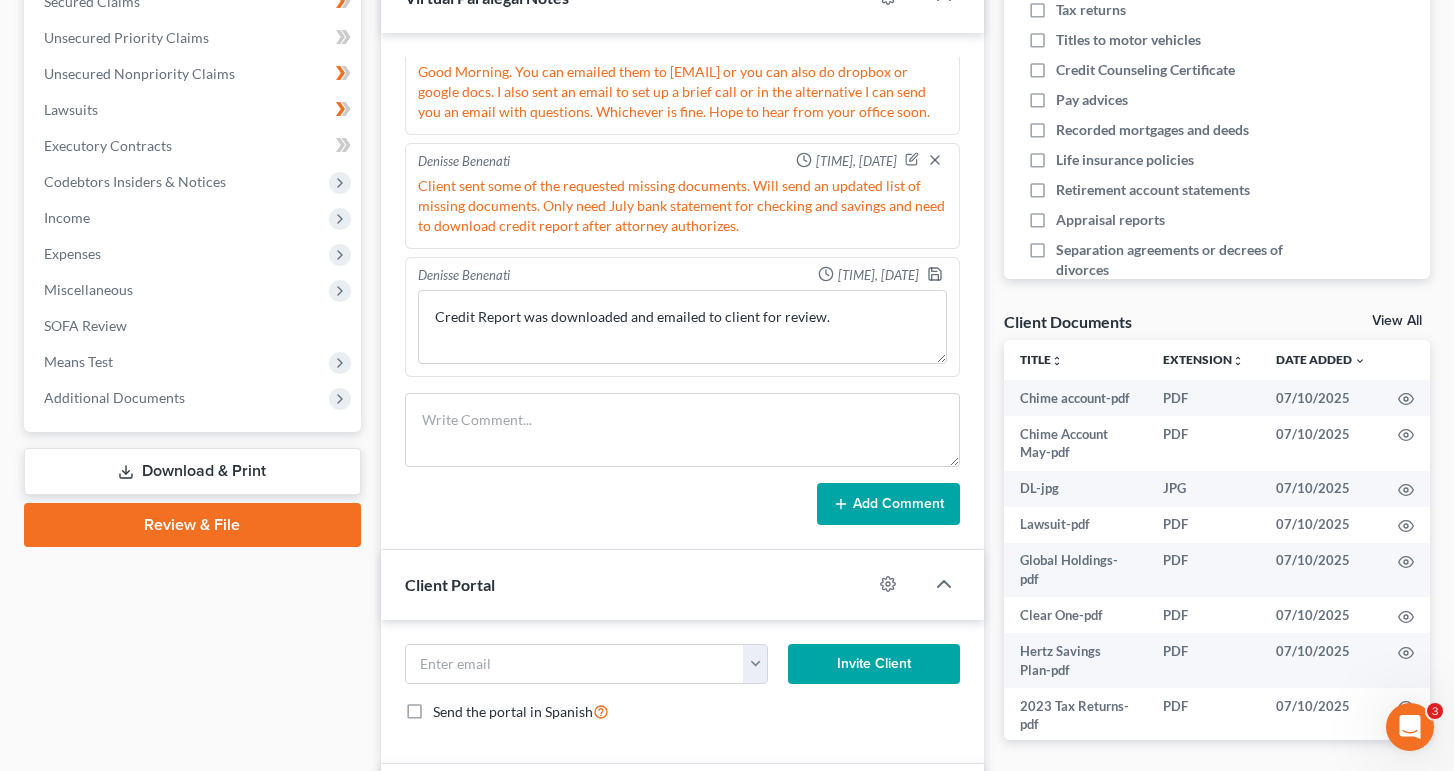 click on "Is this an emergency case? - No Would you like the Virtual Paralegal to help prepare the Chapter 13 plan? - No Has the case been filed? - No Has the Debtor completed the Credit Counseling Course? - No Does the debtor have instructions to complete the course? - Yes Client is Spanish-speaking only. - No Would you like the paralegal to create an account for your firm with Debtorcc.org to invite the debtor to complete the course? - No In the notes section below please provide a description of the post-petition work needed. An estimate of the time required will be provided and billing will be done on an hourly bases Steven Ibarra [TIME], [DATE] We do have some documents from the client, how can we get them to you? Credit Report was downloaded and emailed to client for review. Denisse Benenati [TIME], [DATE] Credit Report was downloaded and emailed to client for review. Denisse Benenati [TIME], [DATE] Credit Report was downloaded and emailed to client for review. Denisse Benenati" at bounding box center [683, 291] 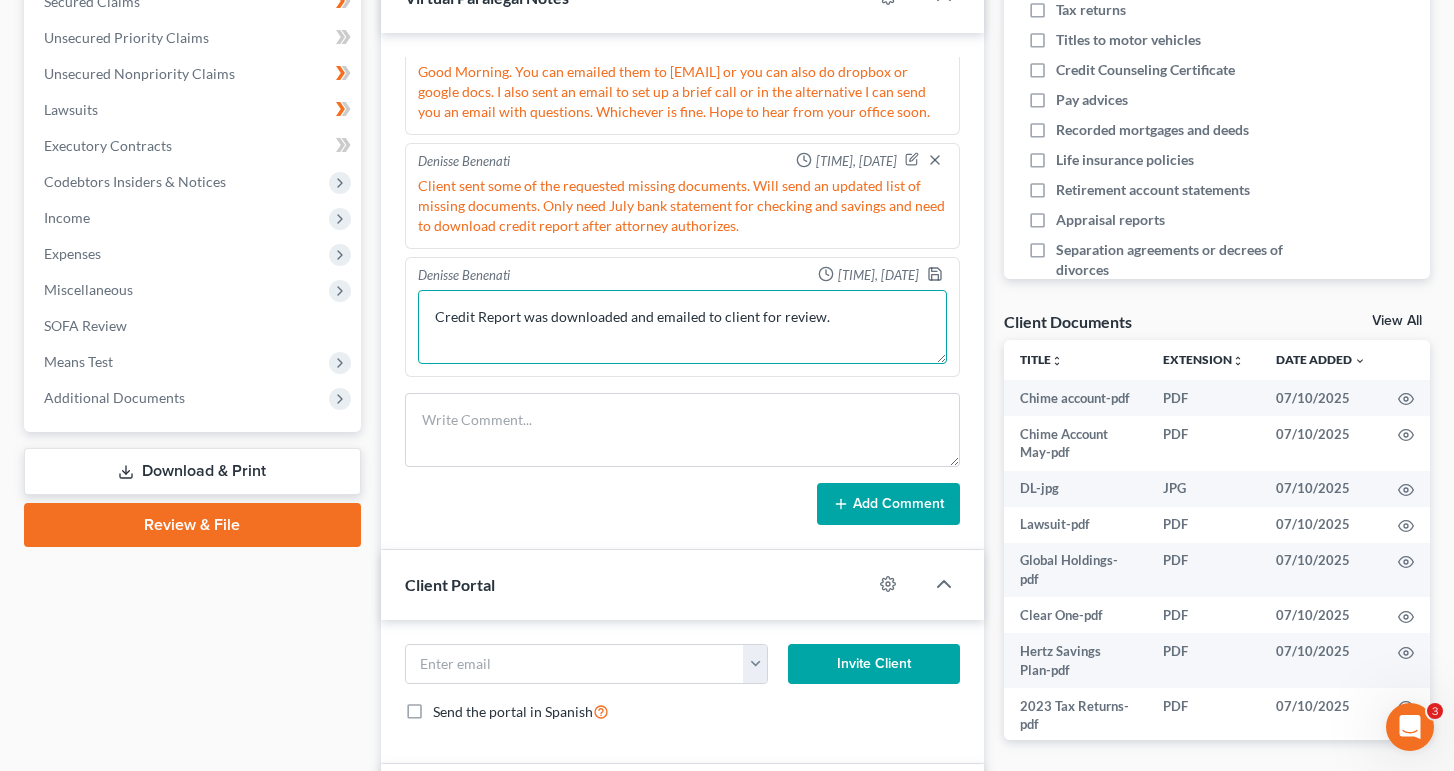 click on "Credit Report was downloaded and emailed to client for review." at bounding box center (683, 327) 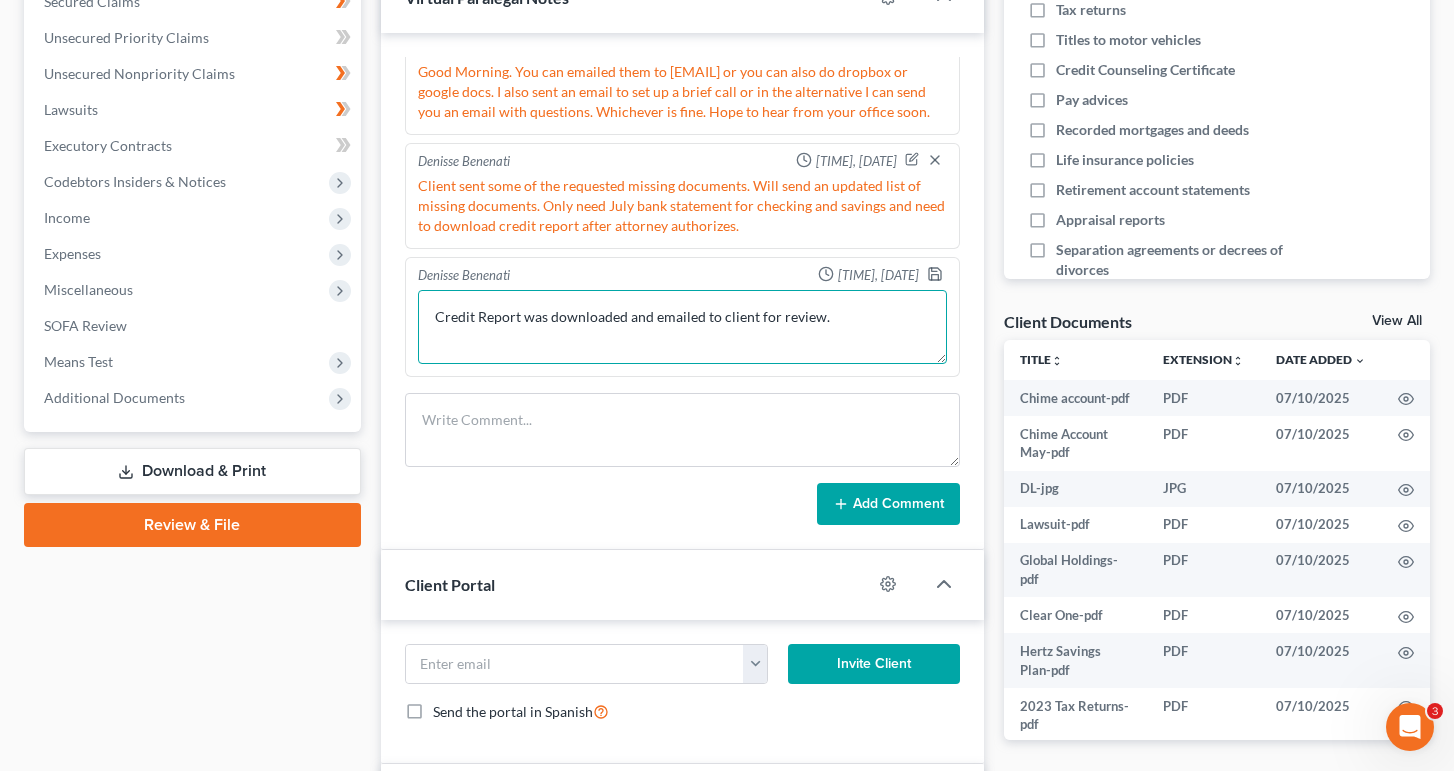 scroll, scrollTop: 0, scrollLeft: 0, axis: both 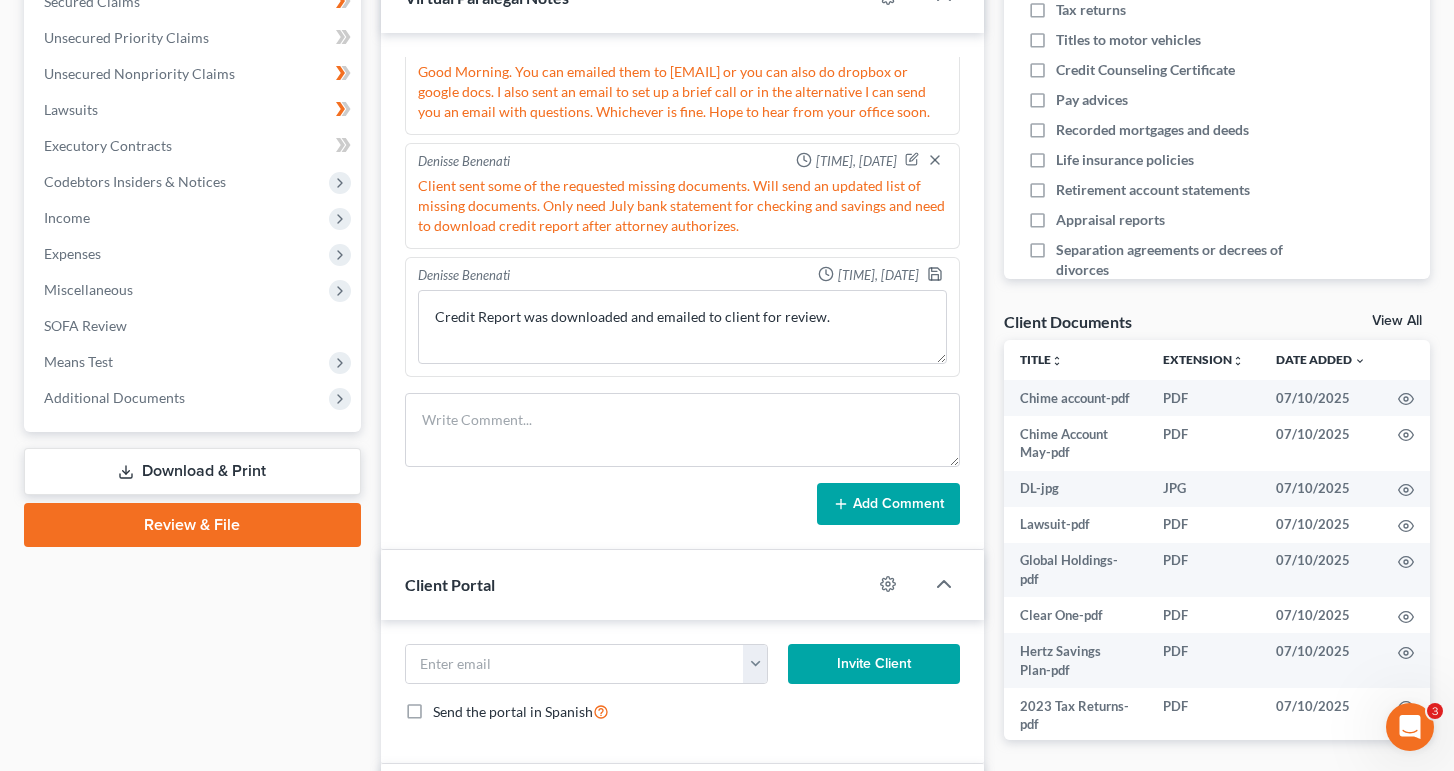 click on "Is this an emergency case? - No Would you like the Virtual Paralegal to help prepare the Chapter 13 plan? - No Has the case been filed? - No Has the Debtor completed the Credit Counseling Course? - No Does the debtor have instructions to complete the course? - Yes Client is Spanish-speaking only. - No Would you like the paralegal to create an account for your firm with Debtorcc.org to invite the debtor to complete the course? - No In the notes section below please provide a description of the post-petition work needed. An estimate of the time required will be provided and billing will be done on an hourly bases Steven Ibarra [TIME], [DATE] We do have some documents from the client, how can we get them to you? Credit Report was downloaded and emailed to client for review. Denisse Benenati [TIME], [DATE] Credit Report was downloaded and emailed to client for review. Denisse Benenati [TIME], [DATE] Credit Report was downloaded and emailed to client for review. Denisse Benenati" at bounding box center (683, 291) 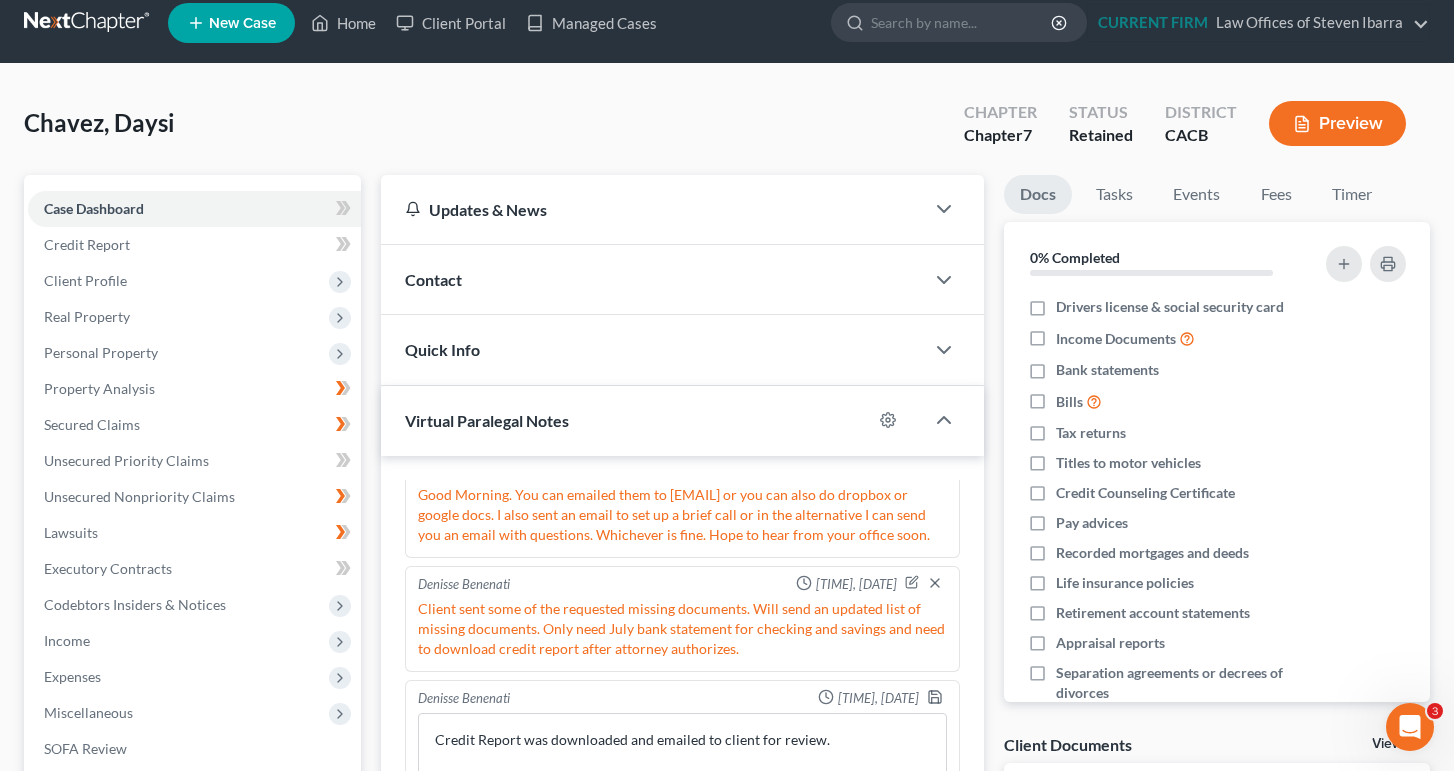 scroll, scrollTop: -1, scrollLeft: 0, axis: vertical 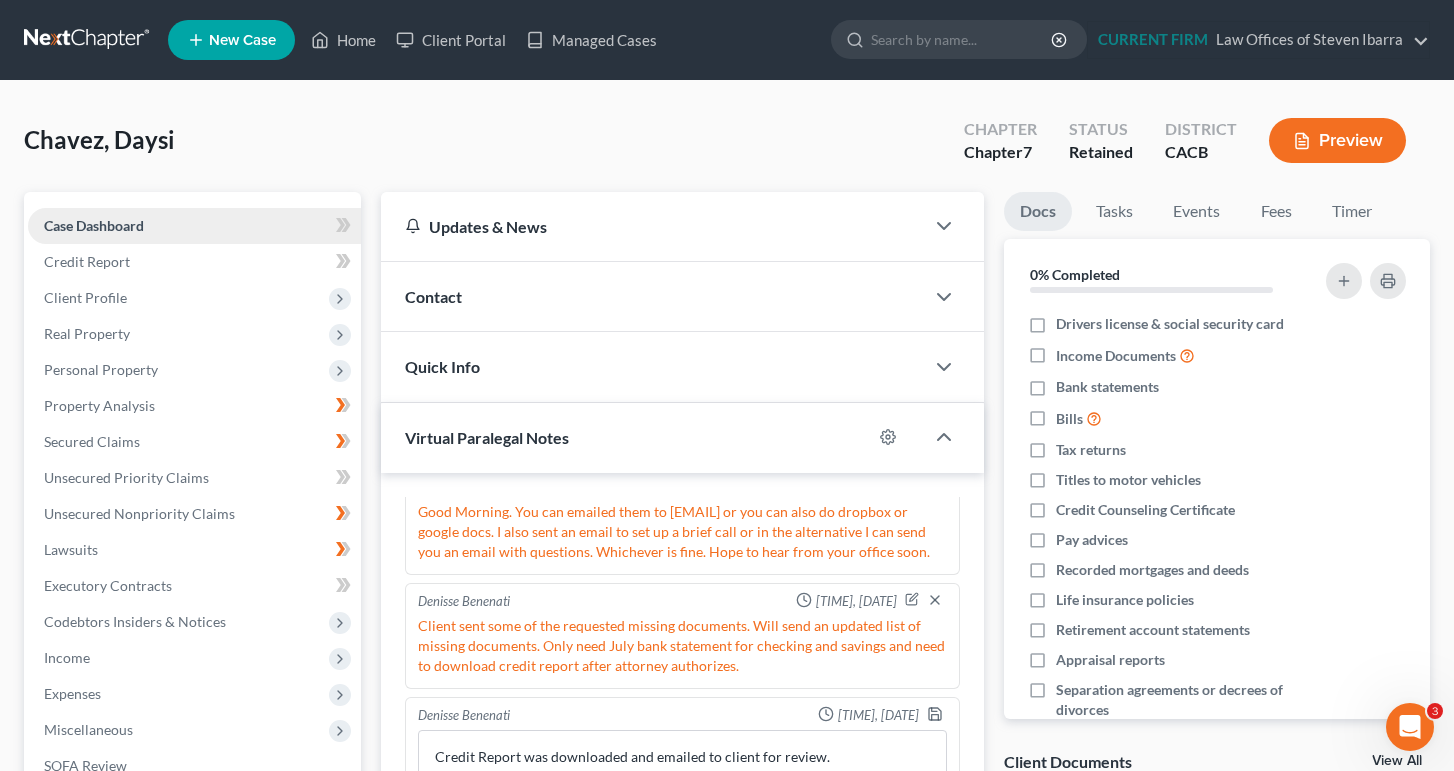 click on "Case Dashboard" at bounding box center [94, 225] 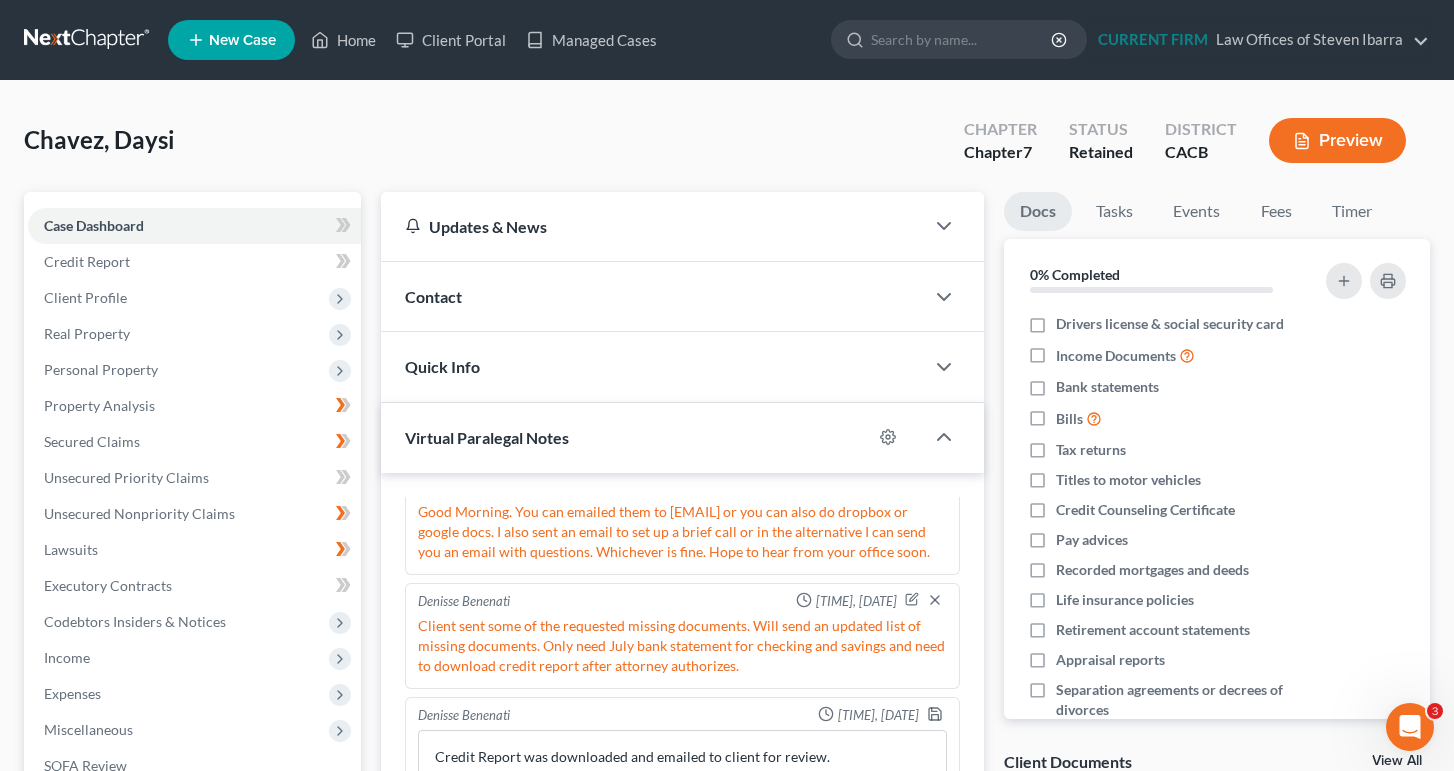 click on "Is this an emergency case? - No Would you like the Virtual Paralegal to help prepare the Chapter 13 plan? - No Has the case been filed? - No Has the Debtor completed the Credit Counseling Course? - No Does the debtor have instructions to complete the course? - Yes Client is Spanish-speaking only. - No Would you like the paralegal to create an account for your firm with Debtorcc.org to invite the debtor to complete the course? - No In the notes section below please provide a description of the post-petition work needed. An estimate of the time required will be provided and billing will be done on an hourly bases Steven Ibarra [TIME], [DATE] We do have some documents from the client, how can we get them to you? Credit Report was downloaded and emailed to client for review. Denisse Benenati [TIME], [DATE] Credit Report was downloaded and emailed to client for review. Denisse Benenati [TIME], [DATE] Credit Report was downloaded and emailed to client for review. Denisse Benenati" at bounding box center [683, 731] 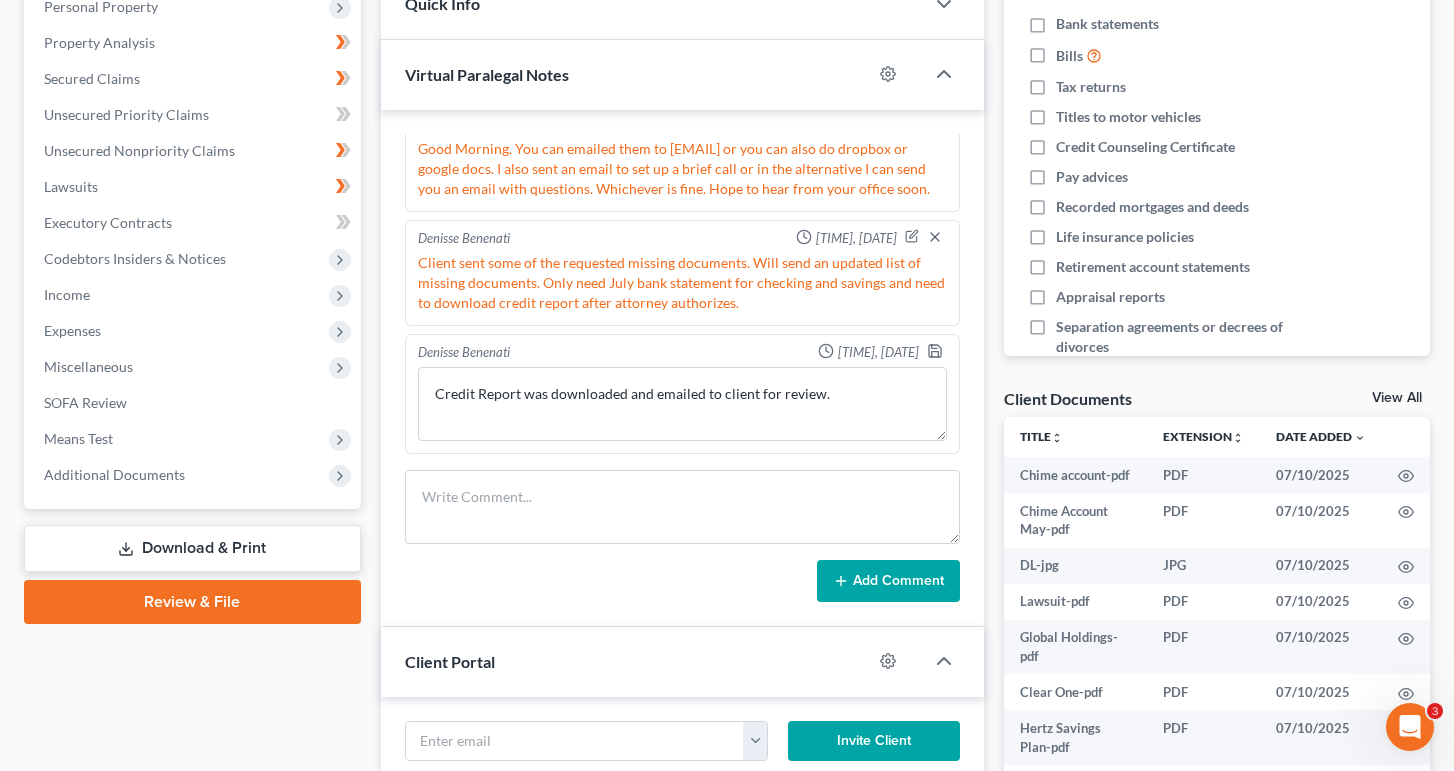 scroll, scrollTop: 366, scrollLeft: 0, axis: vertical 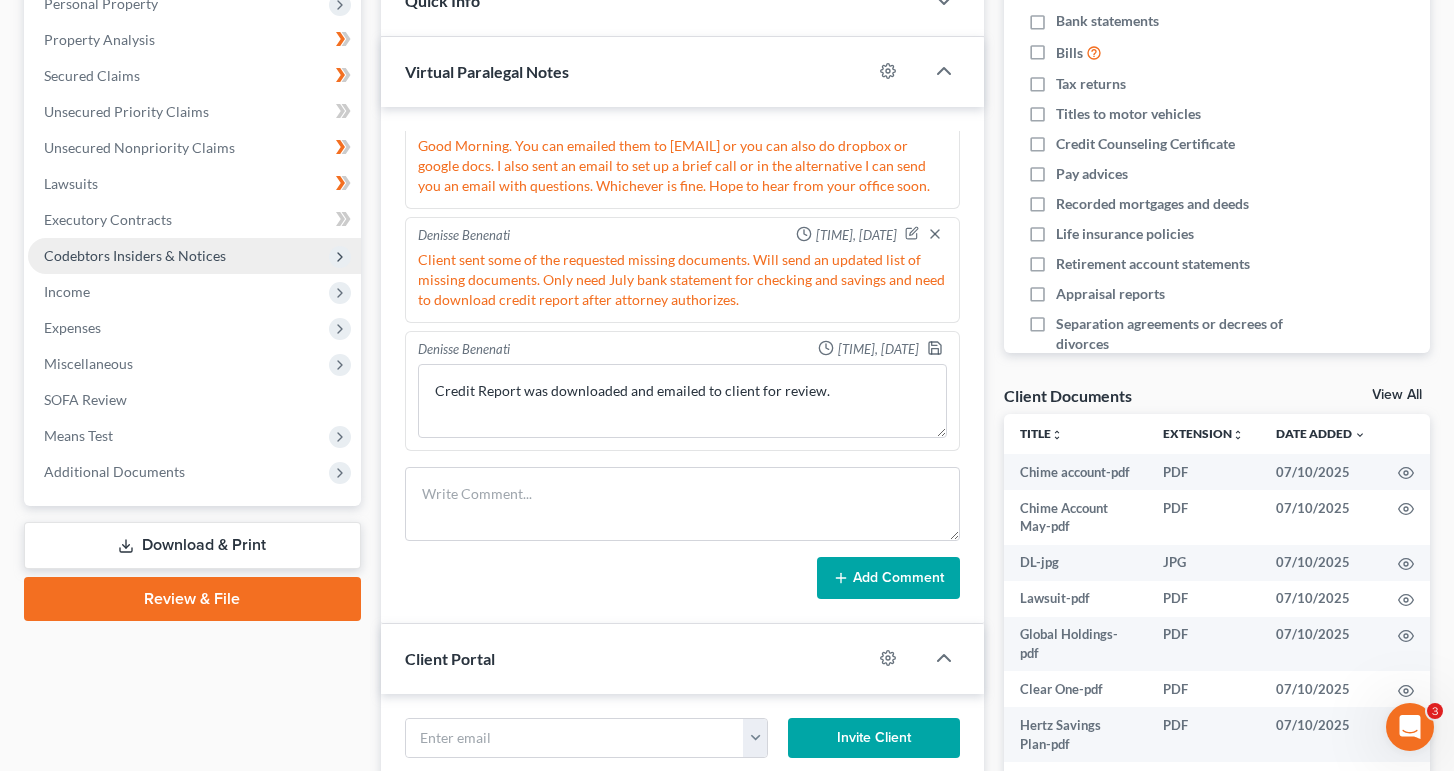 click on "Codebtors Insiders & Notices" at bounding box center [135, 255] 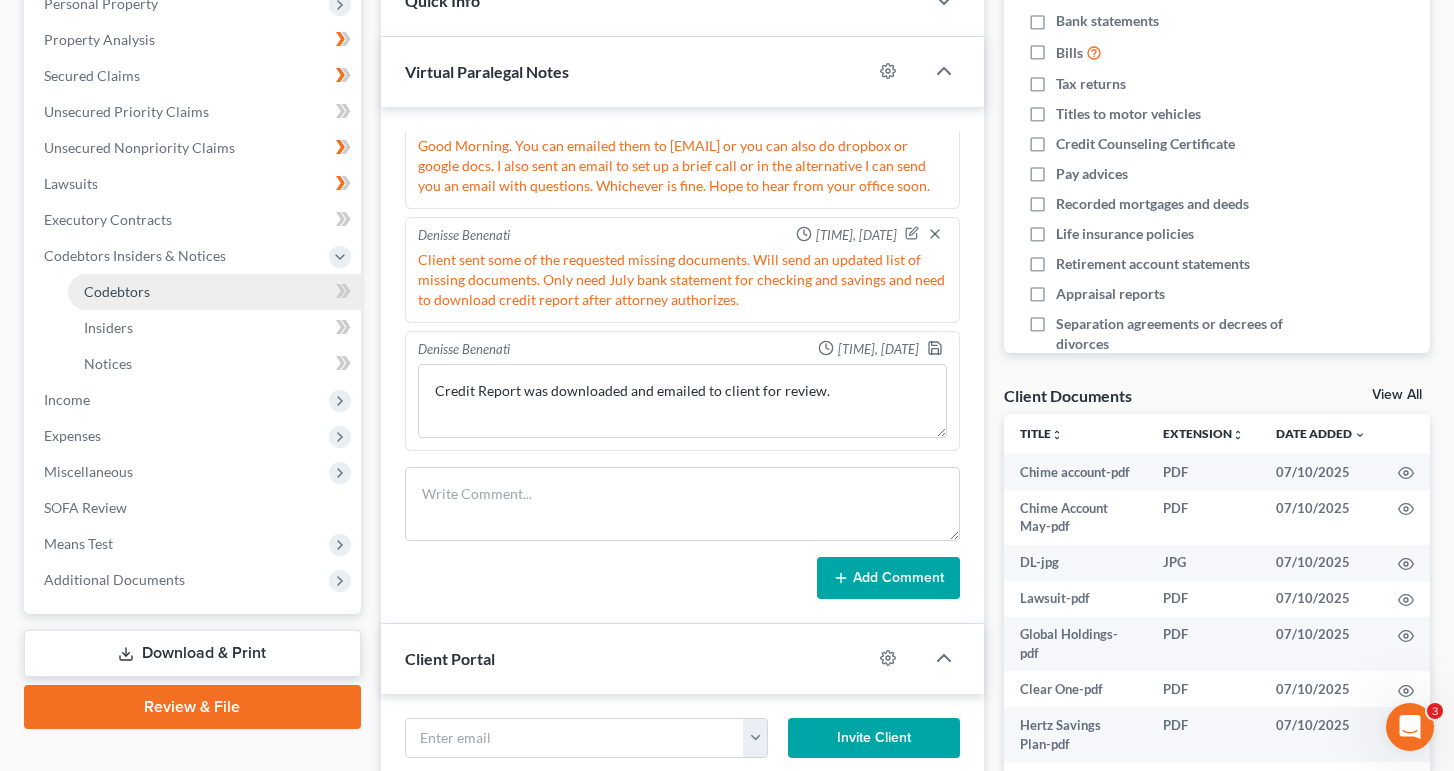 click on "Codebtors" at bounding box center (214, 292) 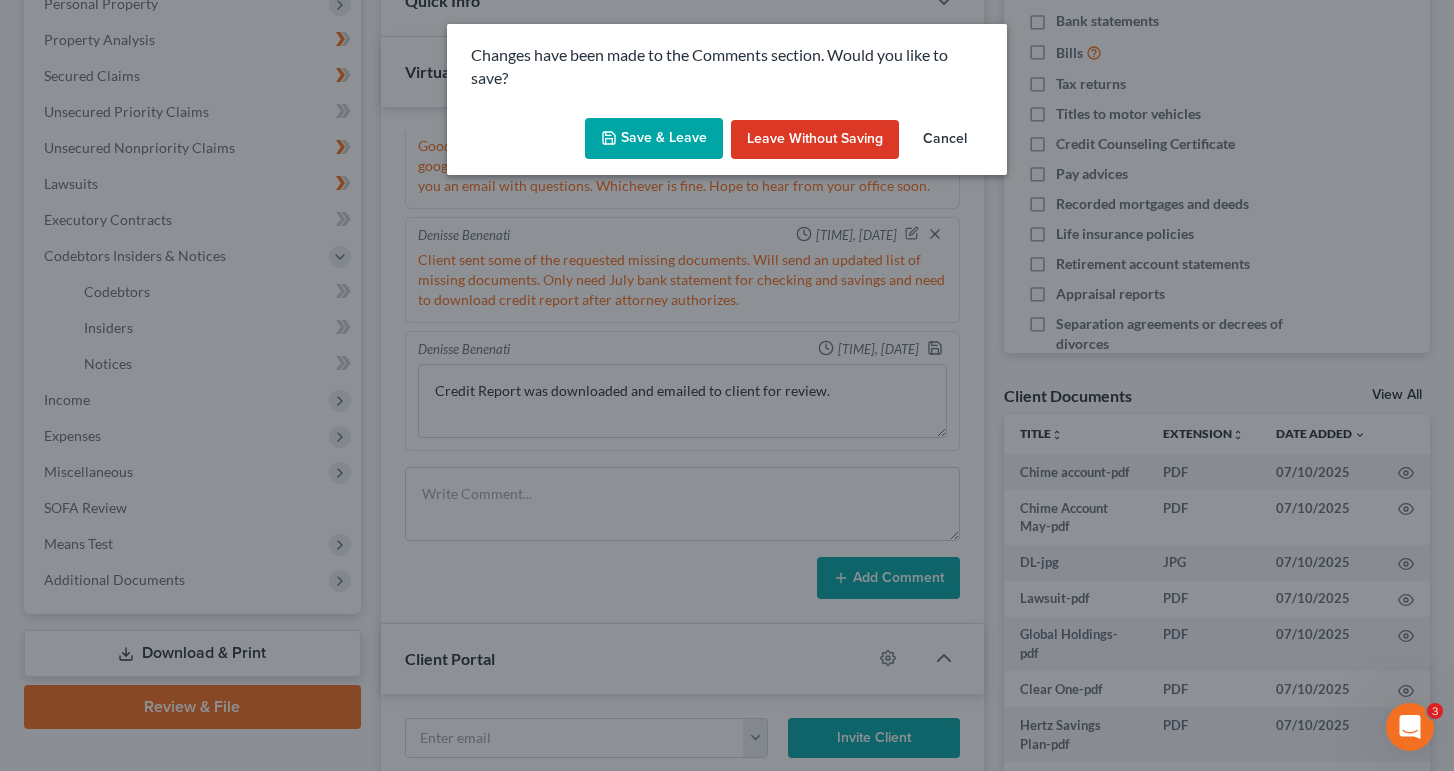 click on "Save & Leave" at bounding box center [654, 139] 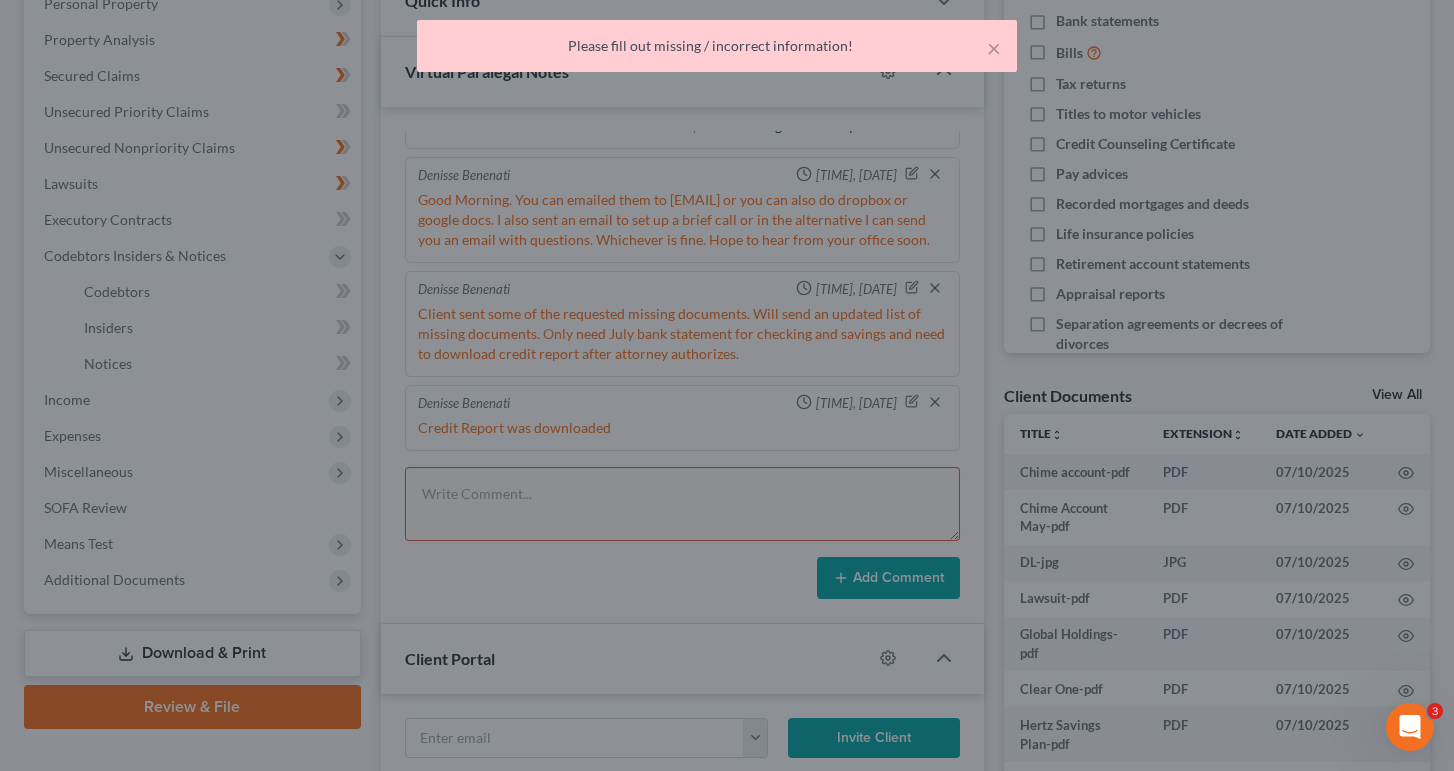 scroll, scrollTop: 604, scrollLeft: 0, axis: vertical 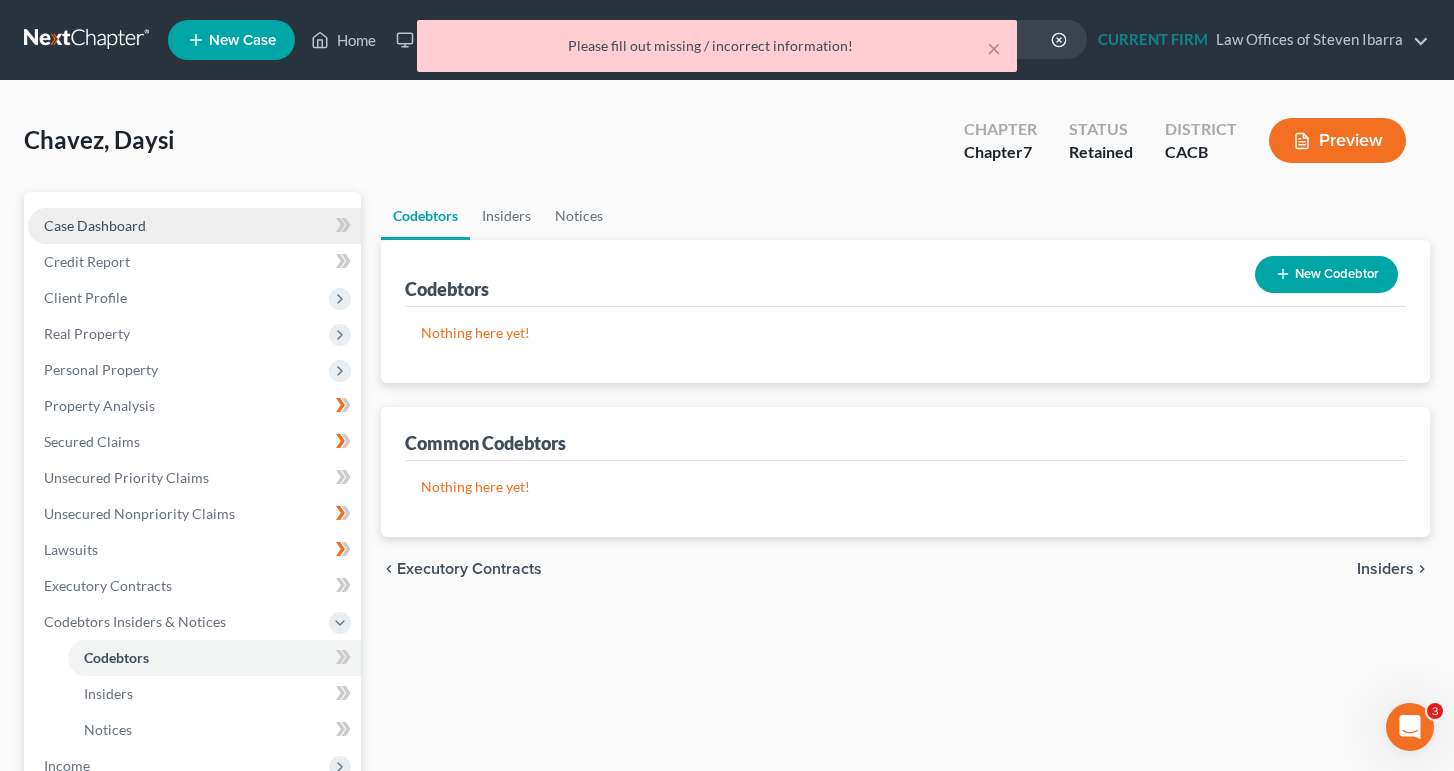 click on "Case Dashboard" at bounding box center (95, 225) 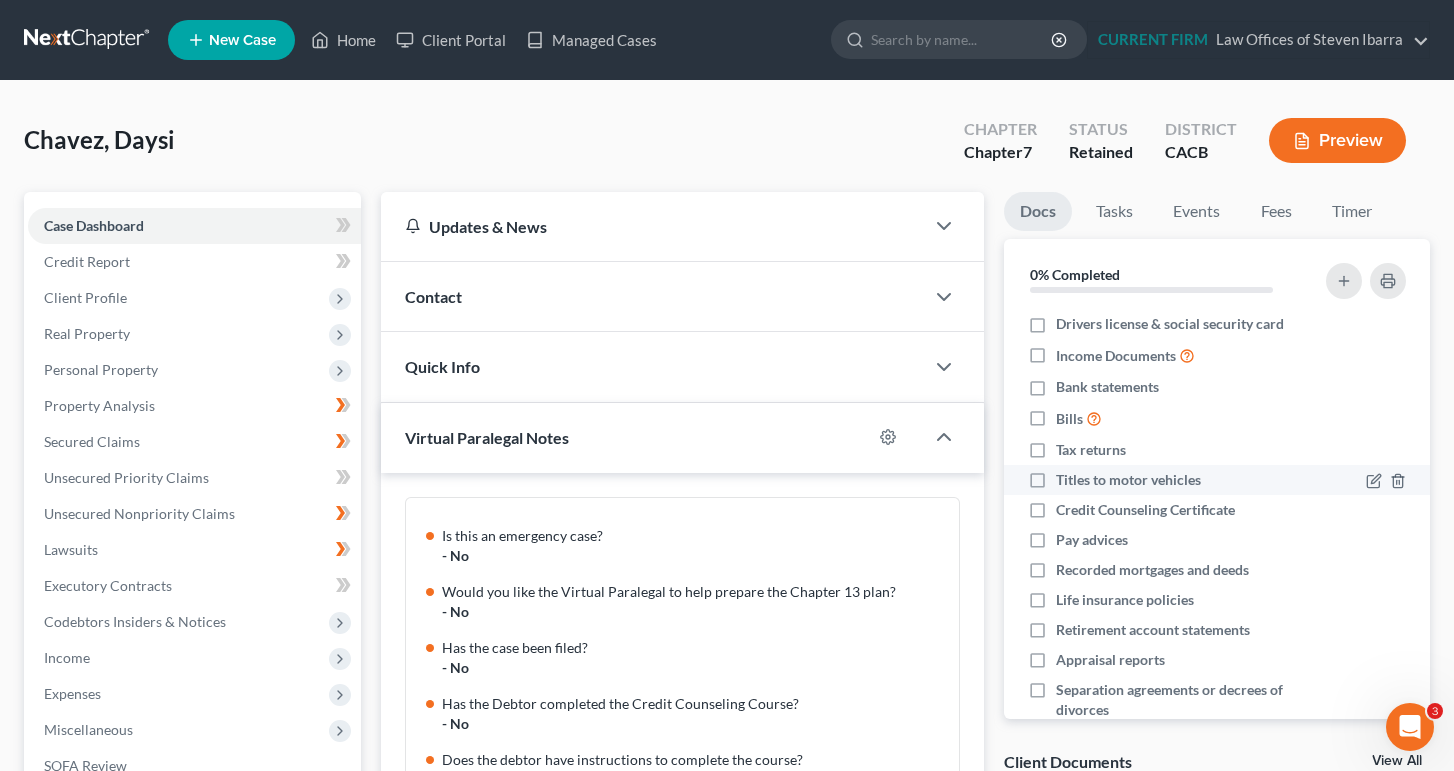 scroll, scrollTop: 604, scrollLeft: 0, axis: vertical 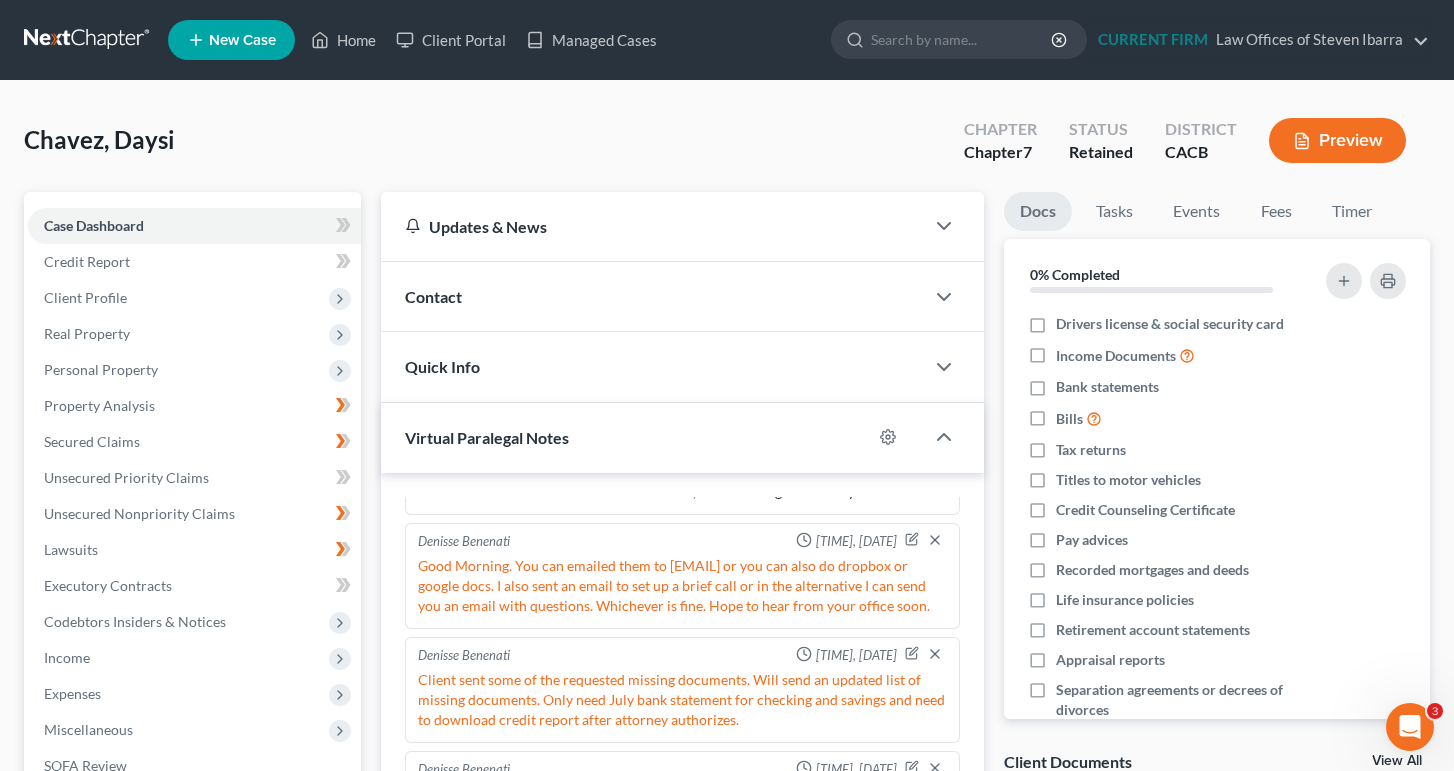 click on "Is this an emergency case? - No Would you like the Virtual Paralegal to help prepare the Chapter 13 plan? - No Has the case been filed? - No Has the Debtor completed the Credit Counseling Course? - No Does the debtor have instructions to complete the course? - Yes Client is Spanish-speaking only. - No Would you like the paralegal to create an account for your firm with Debtorcc.org to invite the debtor to complete the course? - No In the notes section below please provide a description of the post-petition work needed. An estimate of the time required will be provided and billing will be done on an hourly bases Steven Ibarra [TIME], [DATE] We do have some documents from the client, how can we get them to you? Denisse Benenati [TIME], [DATE] Denisse Benenati [TIME], [DATE] Denisse Benenati [TIME], [DATE] Credit Report was downloaded
Add Comment" at bounding box center [683, 731] 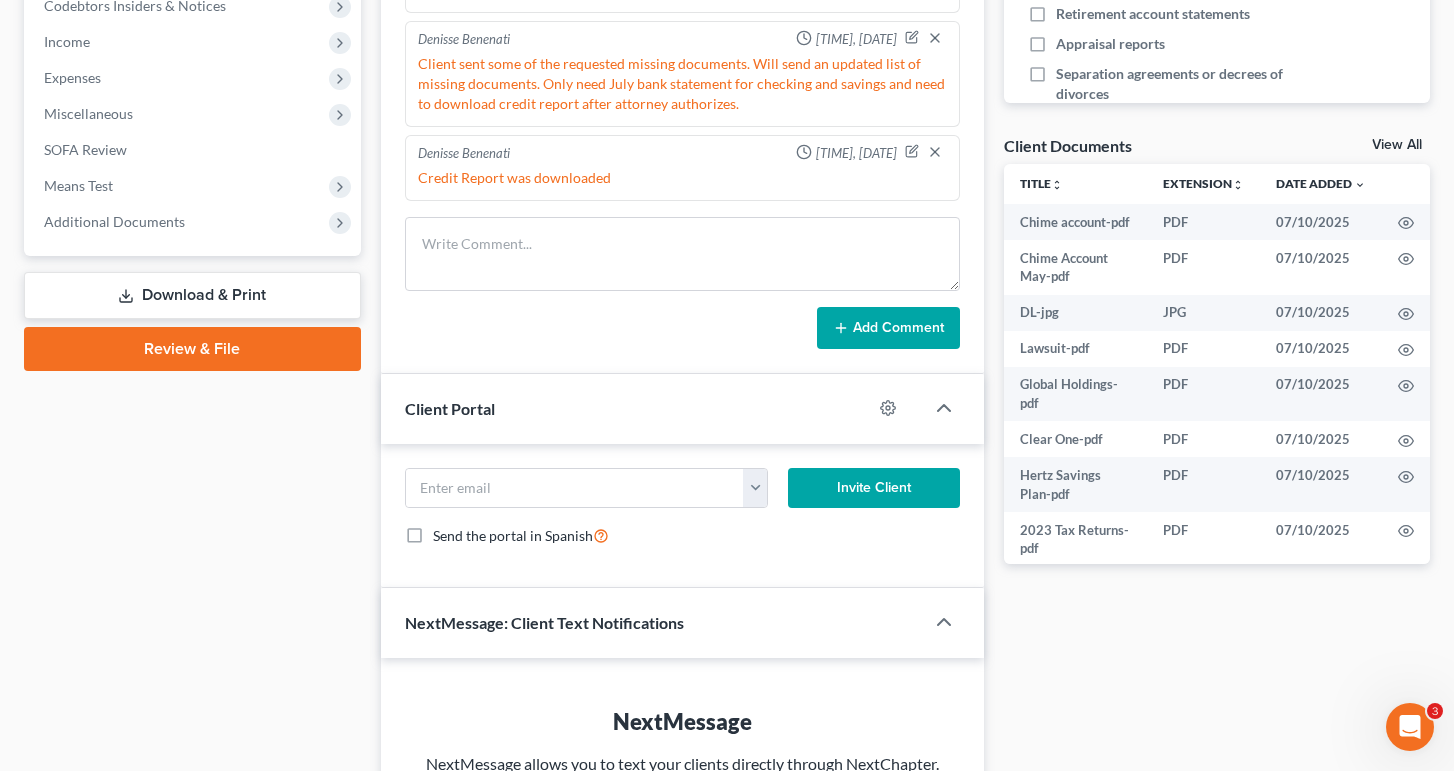 scroll, scrollTop: 639, scrollLeft: 0, axis: vertical 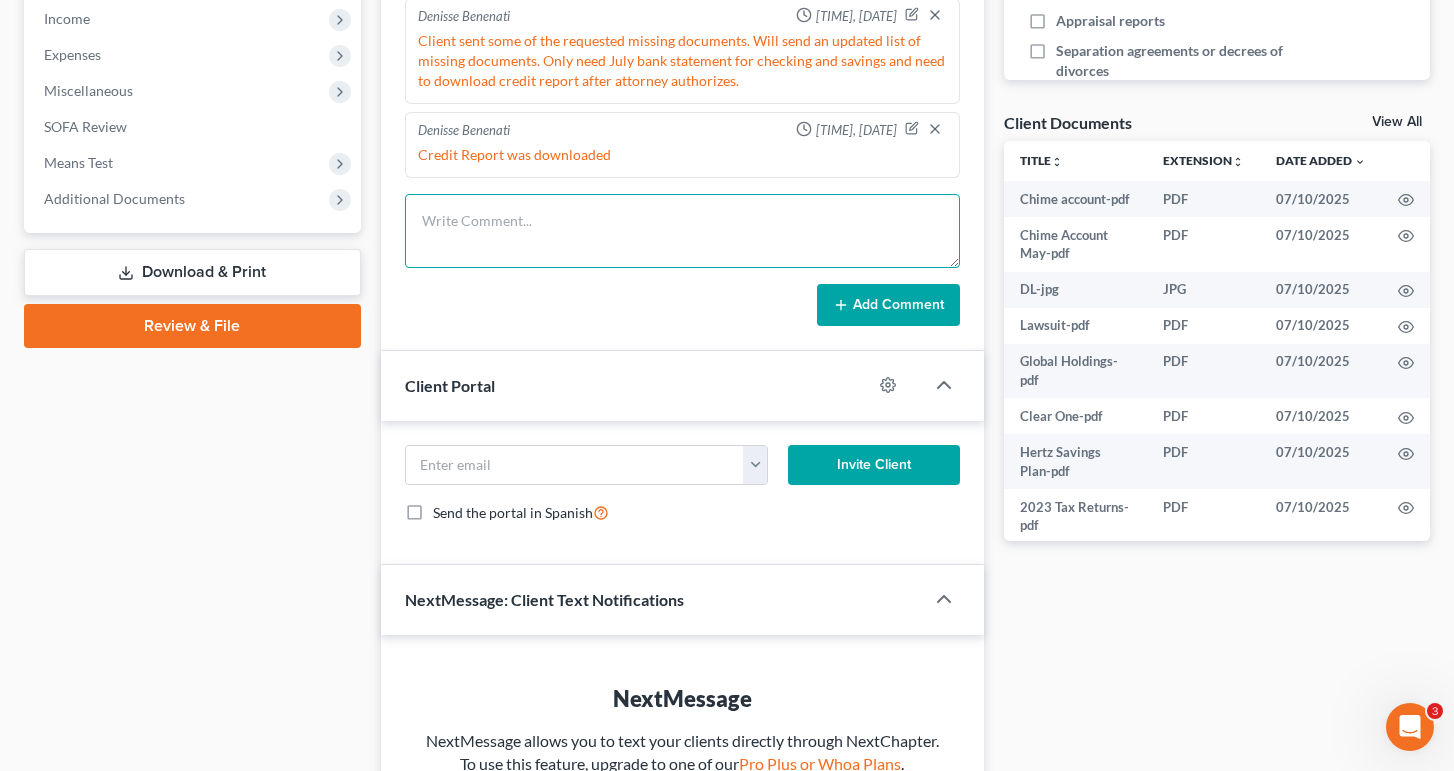 click at bounding box center [683, 231] 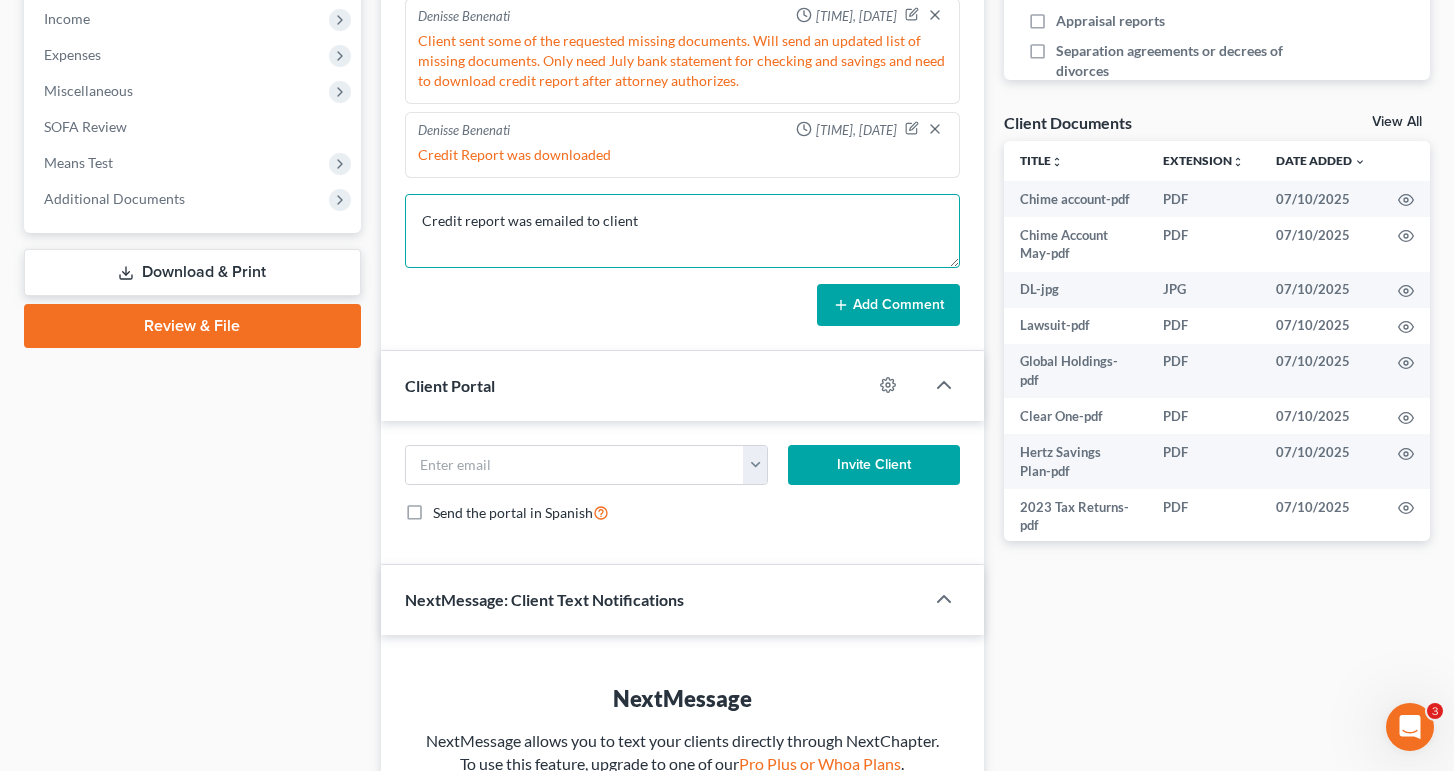 type on "Credit report was emailed to client" 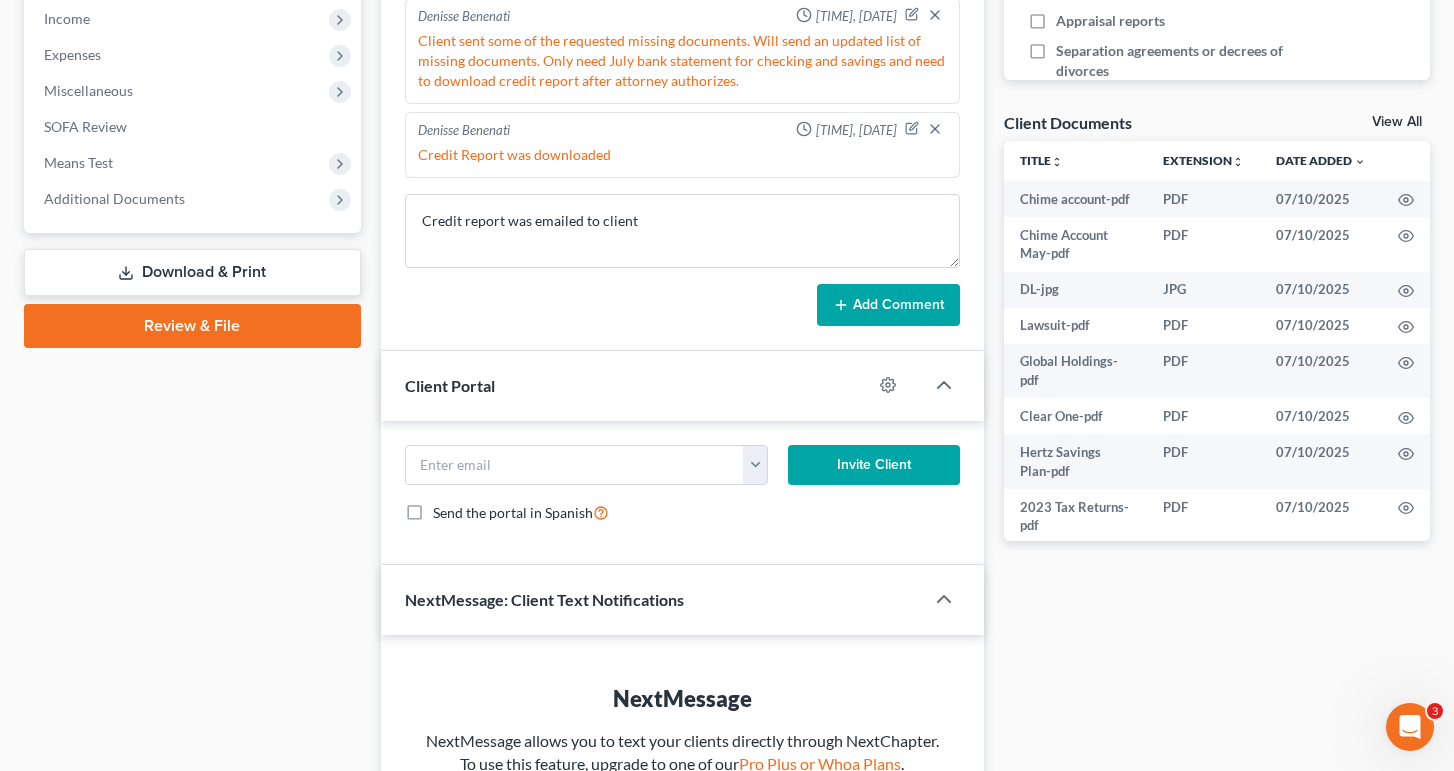 drag, startPoint x: 694, startPoint y: 224, endPoint x: 909, endPoint y: 321, distance: 235.8686 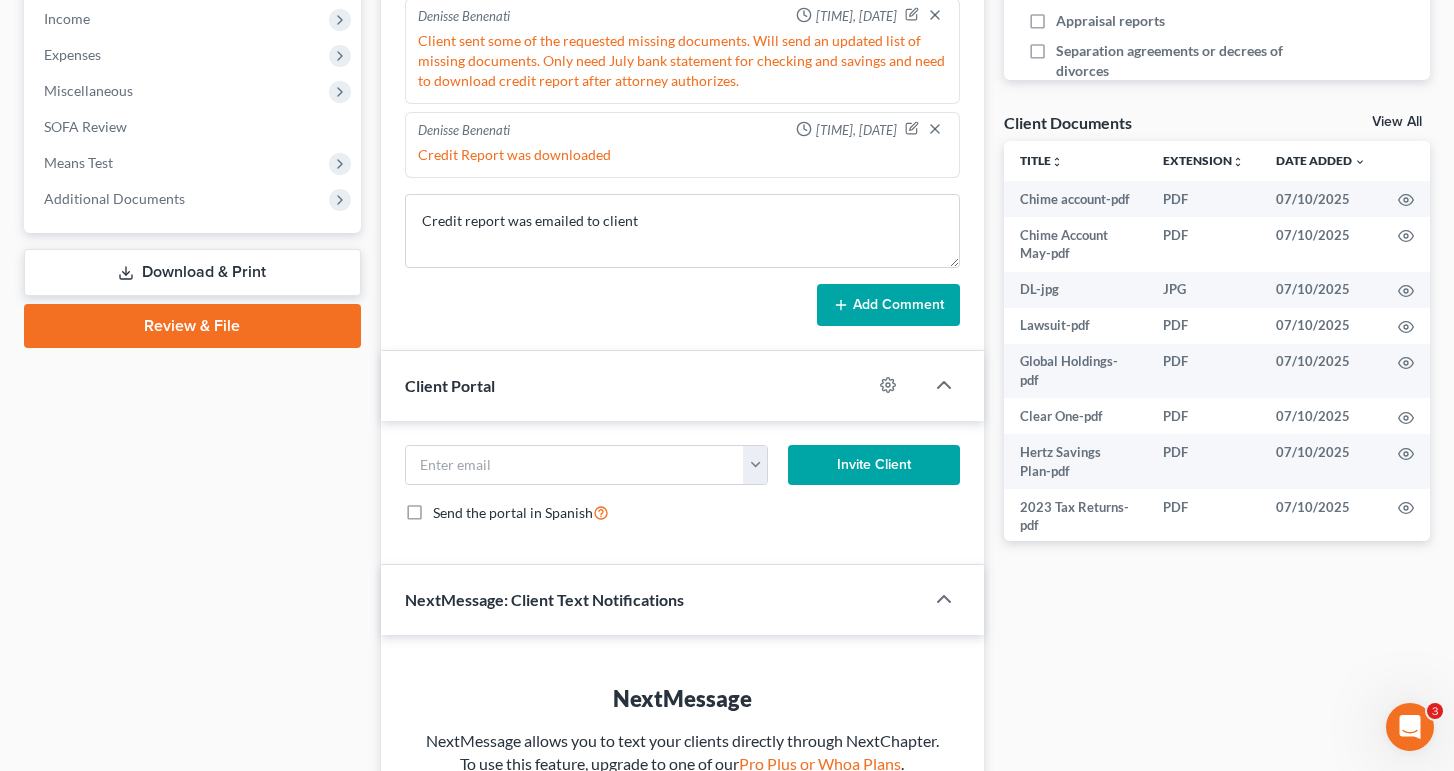 click on "Add Comment" at bounding box center [888, 305] 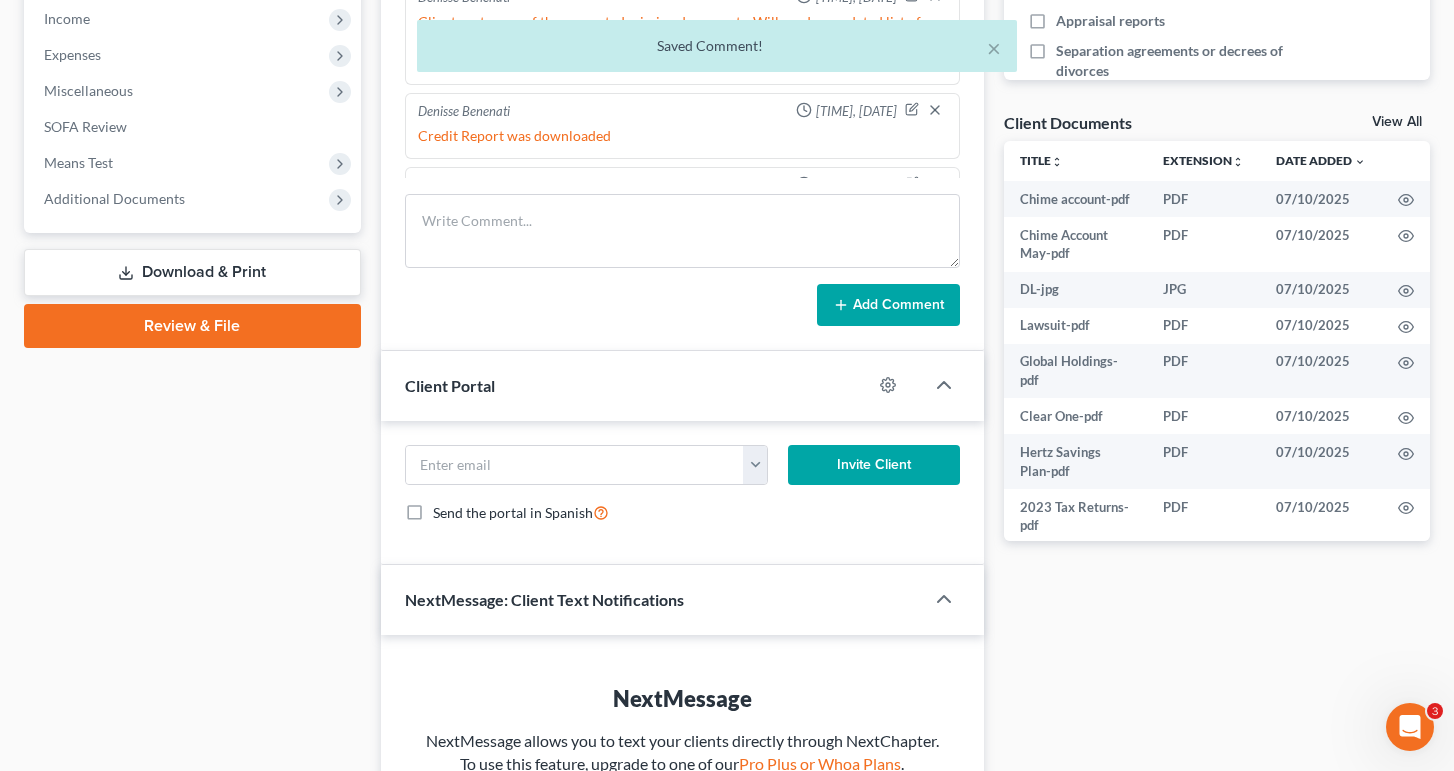 scroll, scrollTop: 678, scrollLeft: 0, axis: vertical 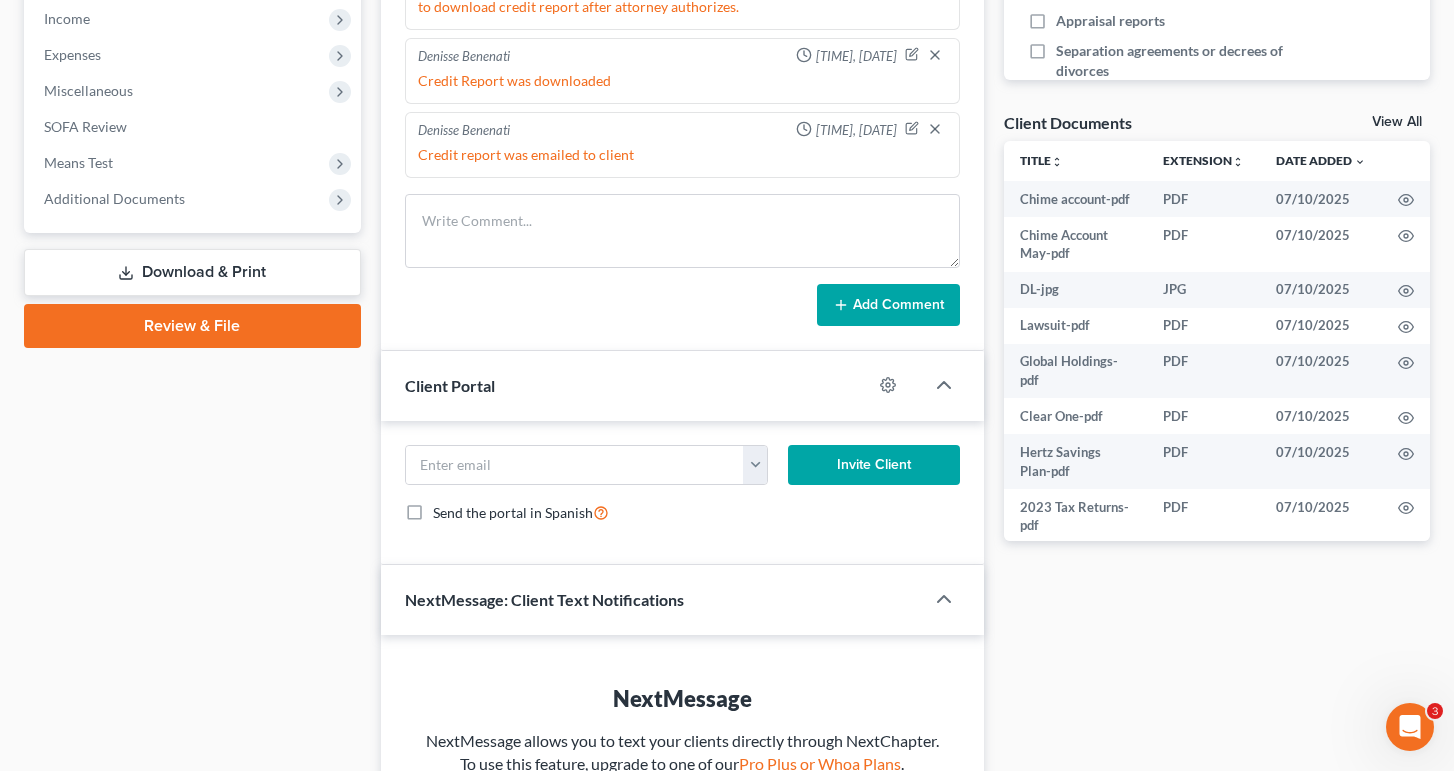 click on "Docs
Tasks
Events
Fees
Timer
0% Completed
Nothing here yet! Drivers license & social security card   Income Documents   Bank statements   Bills   Tax returns   Titles to motor vehicles   Credit Counseling Certificate   Pay advices   Recorded mortgages and deeds   Life insurance policies   Retirement account statements   Appraisal reports   Separation agreements or decrees of divorces
Hide Completed Tasks
Initial consultation Receive documents Follow up appointment Review petition Signing appointment File petition Email pay stubs to trustee Calendar 341 Hearing and send notice to debtor(s) Send notice of Bankruptcy to parties File post petition counseling course (Form 23) File reaffirmation agreements Send Notice of Discharge to debtor(s) Close file
Hide Past Events
Nothing here yet!
2h 46m Total Time Tracked stop All stop Steven Ibarra stop Annissa Henry stop  Denisse  Benenati Time Tracking In Progress..." at bounding box center [1217, 201] 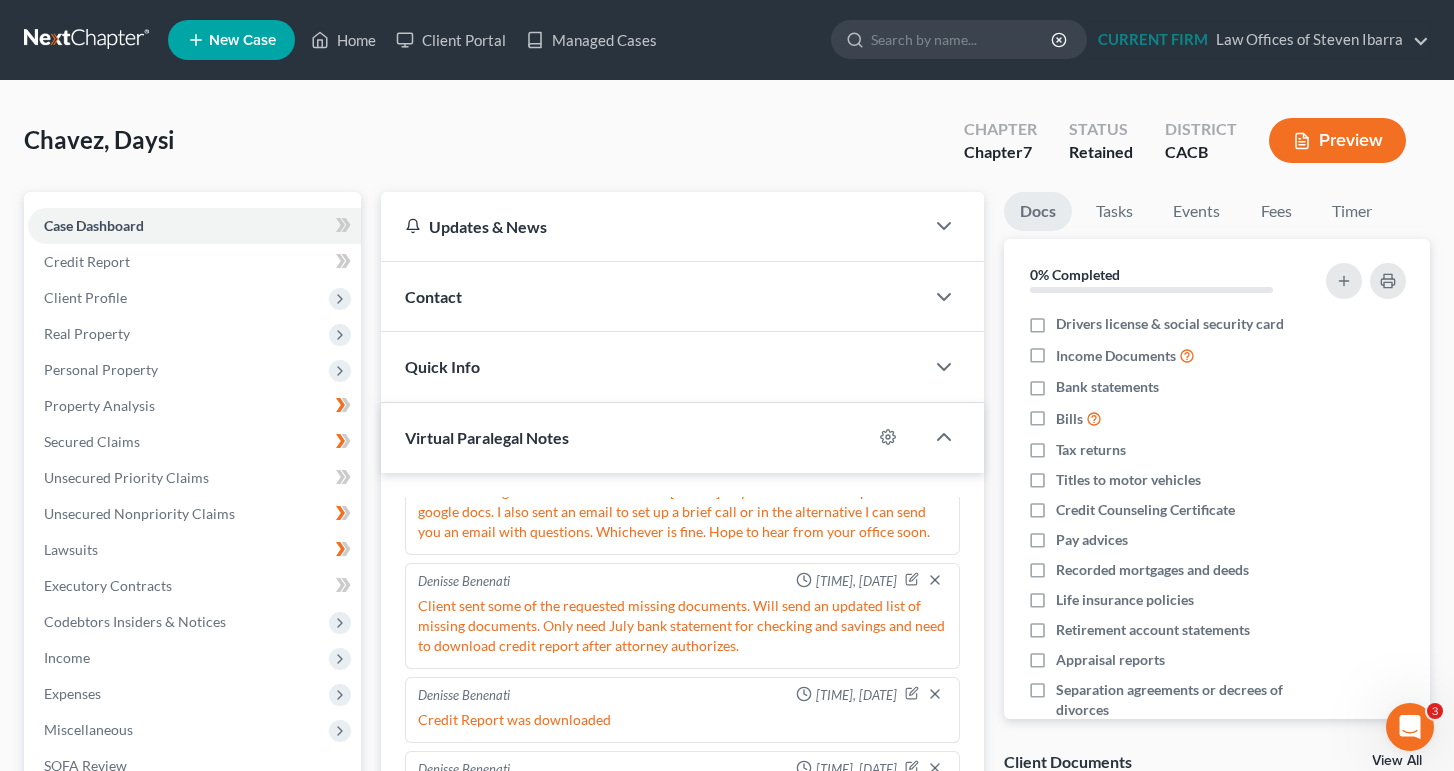 scroll, scrollTop: 0, scrollLeft: 0, axis: both 